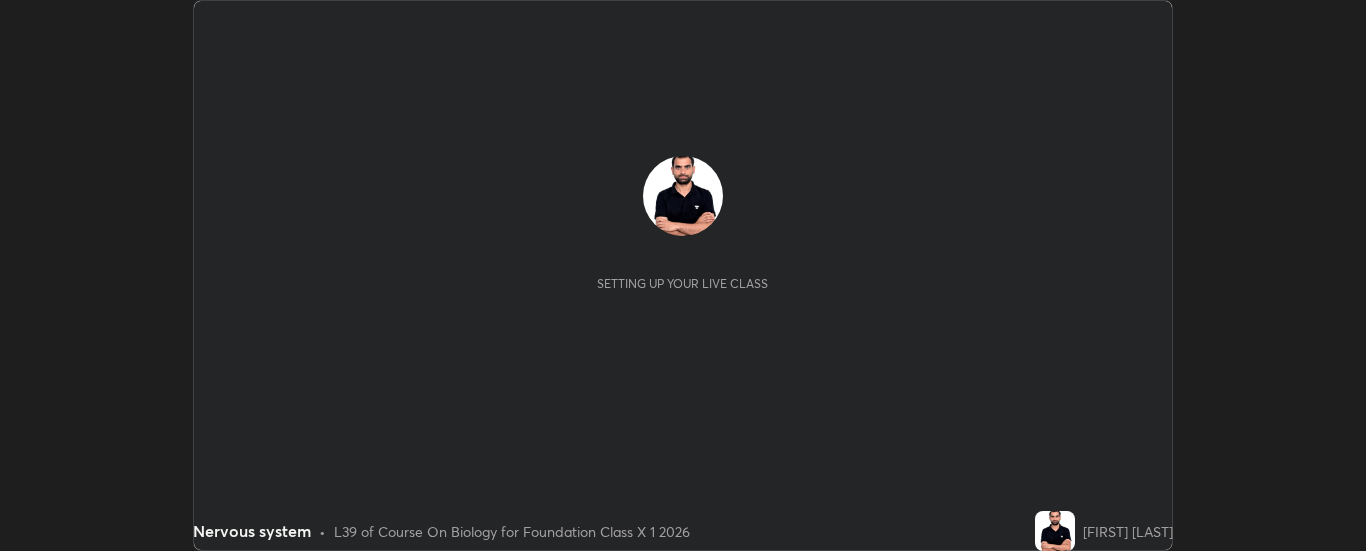 scroll, scrollTop: 0, scrollLeft: 0, axis: both 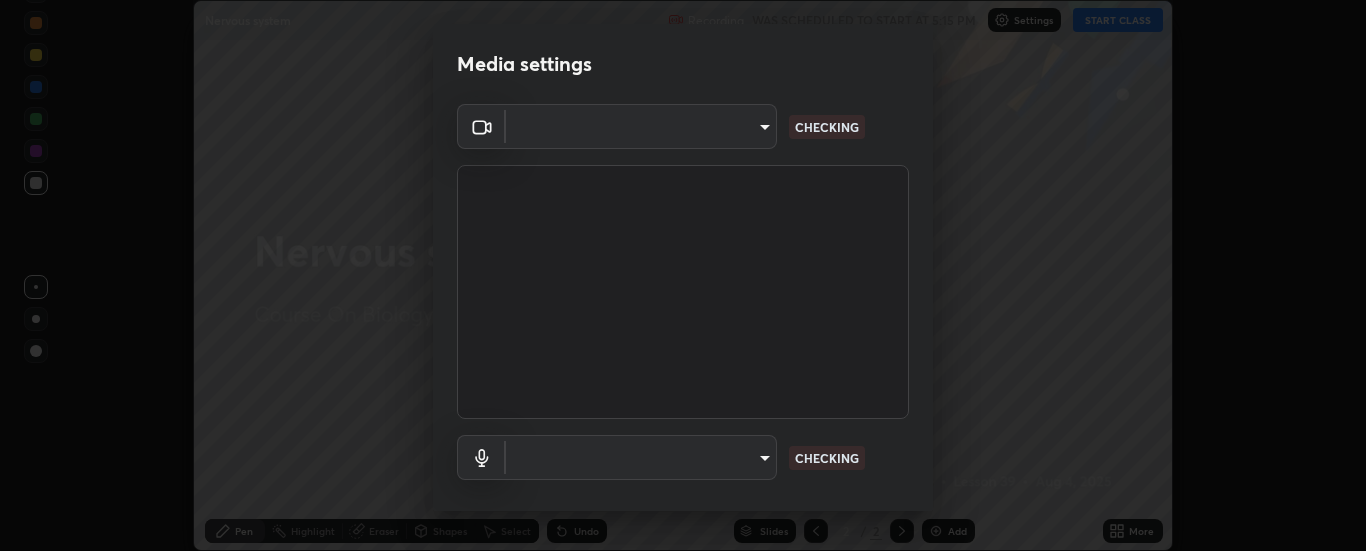 type on "6d3829c99f98afdfe7c29186be8927c2ef9ac3e8f7233b1026567672352cba5b" 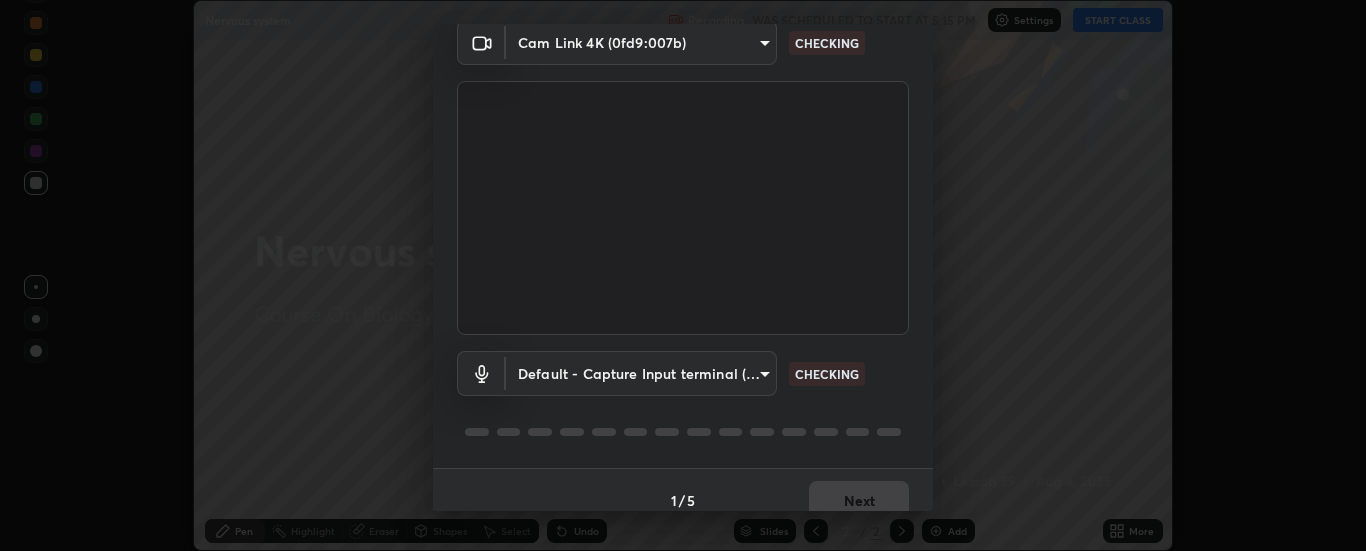 scroll, scrollTop: 105, scrollLeft: 0, axis: vertical 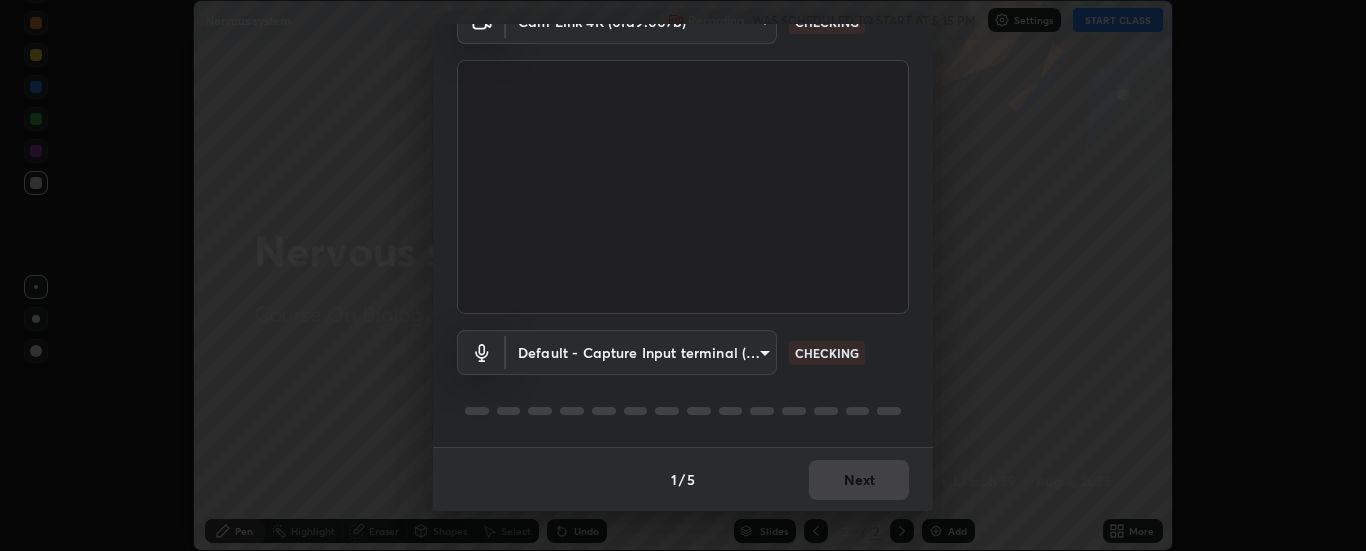 click on "Erase all Nervous system Recording WAS SCHEDULED TO START AT  [TIME] Settings START CLASS Setting up your live class Nervous system • L39 of Course On Biology for Foundation Class X 1 2026 [FIRST] [LAST] Pen Highlight Eraser Shapes Select Undo Slides 2 / 2 Add More No doubts shared Encourage your learners to ask a doubt for better clarity Report an issue Reason for reporting Buffering Chat not working Audio - Video sync issue Educator video quality low ​ Attach an image Report Media settings Cam Link 4K (0fd9:007b) 6d3829c99f98afdfe7c29186be8927c2ef9ac3e8f7233b1026567672352cba5b CHECKING Default - Capture Input terminal (Digital Array MIC) default CHECKING 1 / 5 Next" at bounding box center (683, 275) 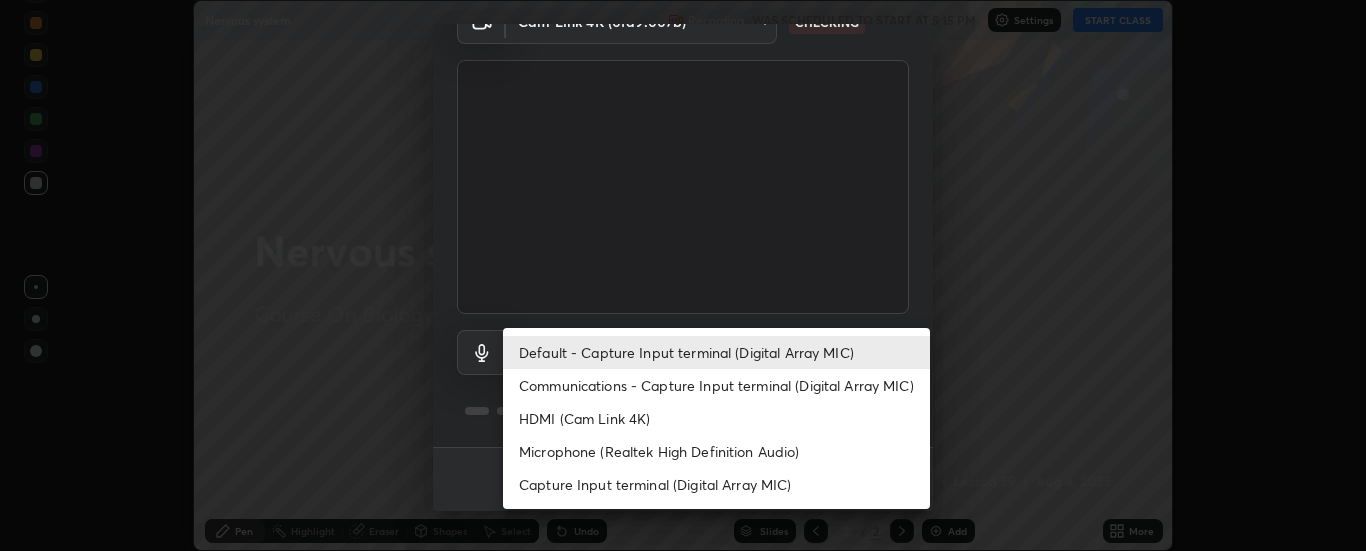 click on "Communications - Capture Input terminal (Digital Array MIC)" at bounding box center (716, 385) 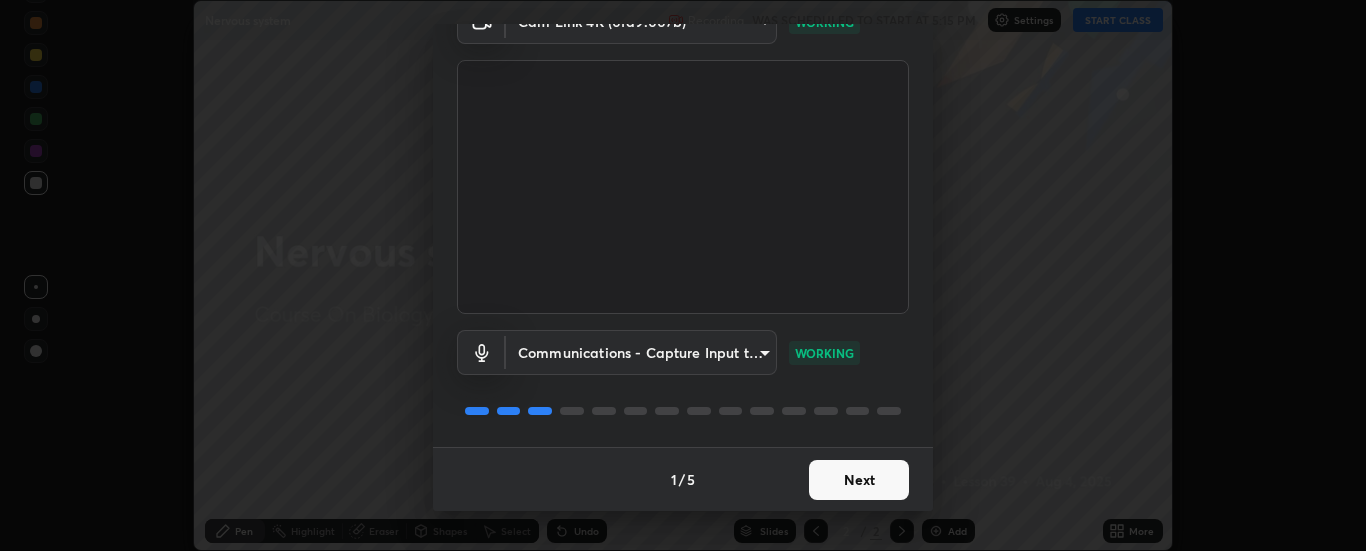 click on "Next" at bounding box center [859, 480] 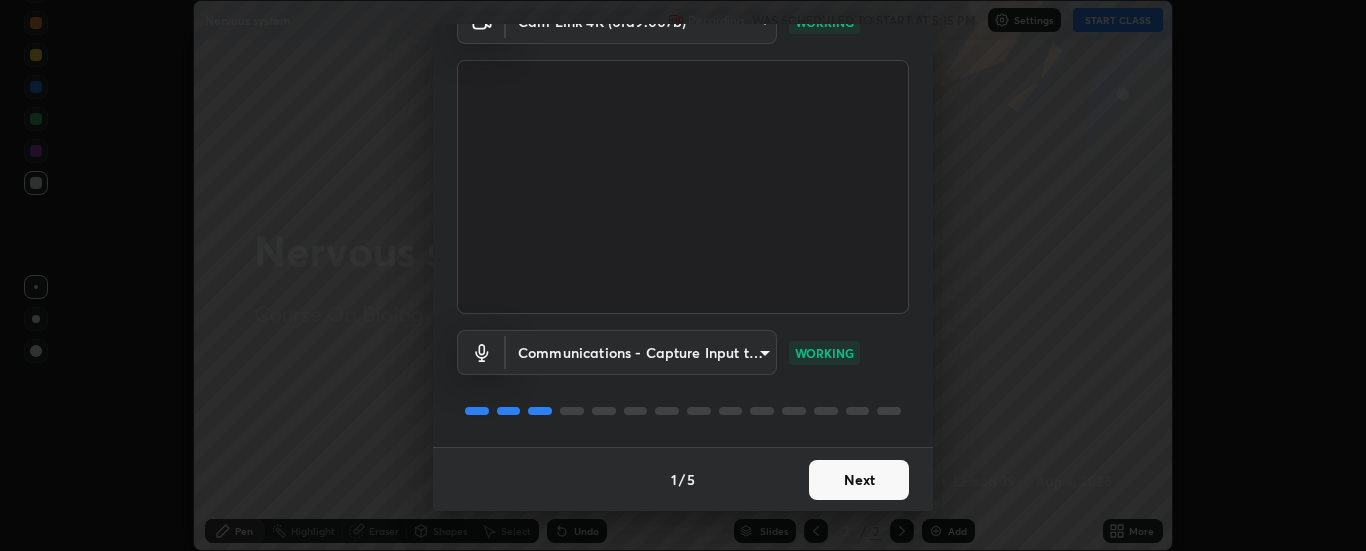 scroll, scrollTop: 0, scrollLeft: 0, axis: both 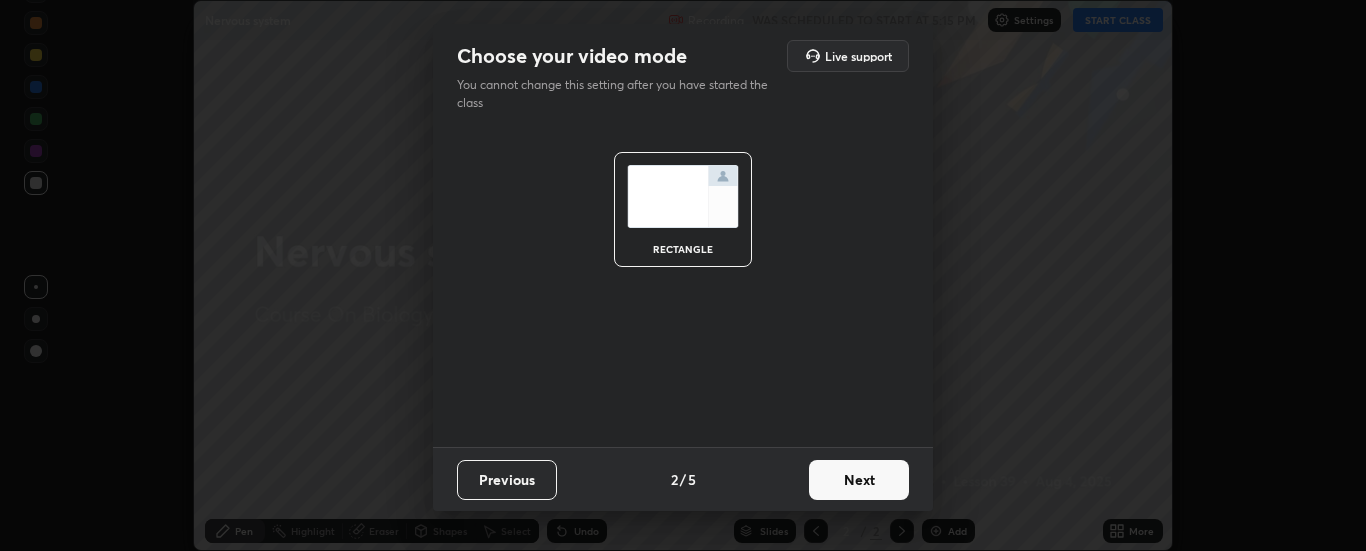 click on "Next" at bounding box center [859, 480] 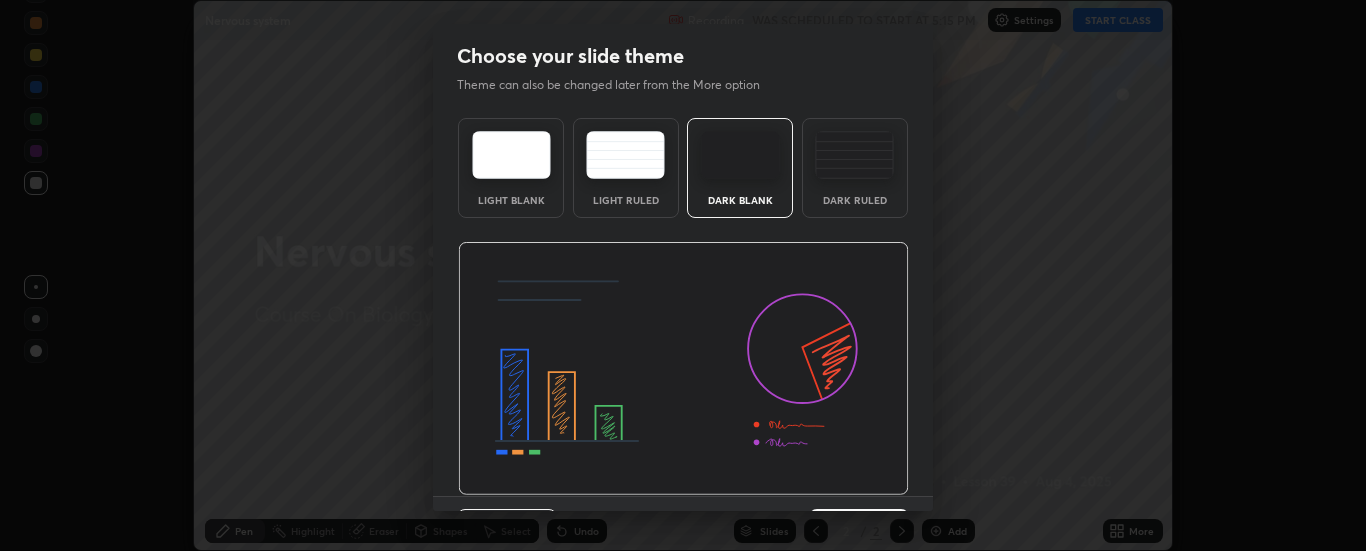 scroll, scrollTop: 49, scrollLeft: 0, axis: vertical 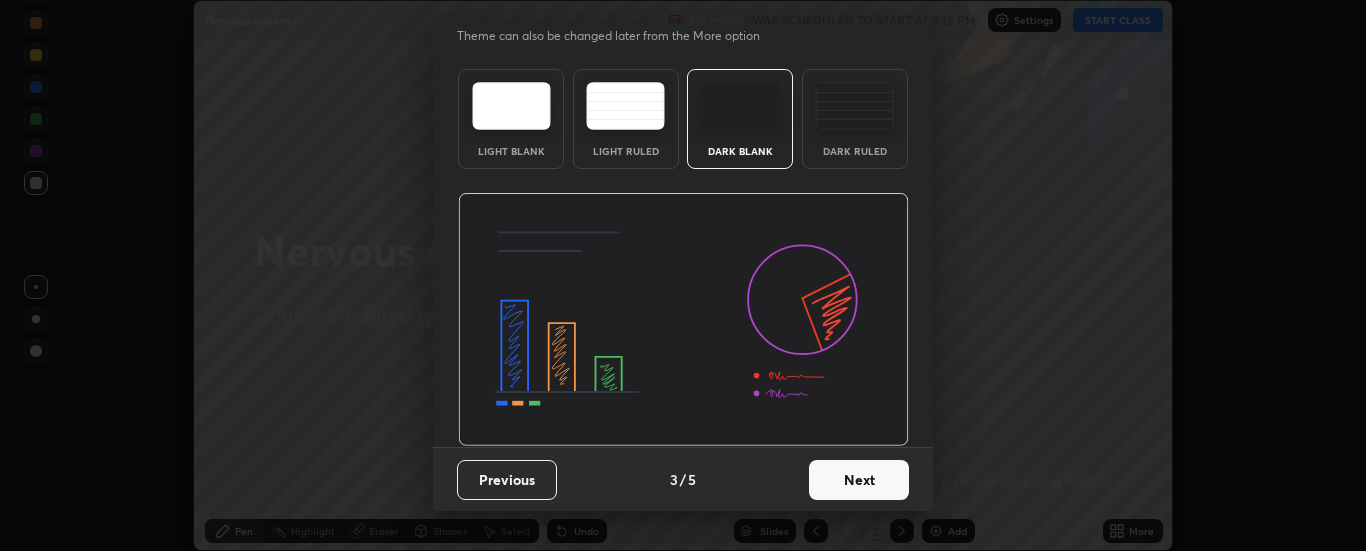 click on "Next" at bounding box center [859, 480] 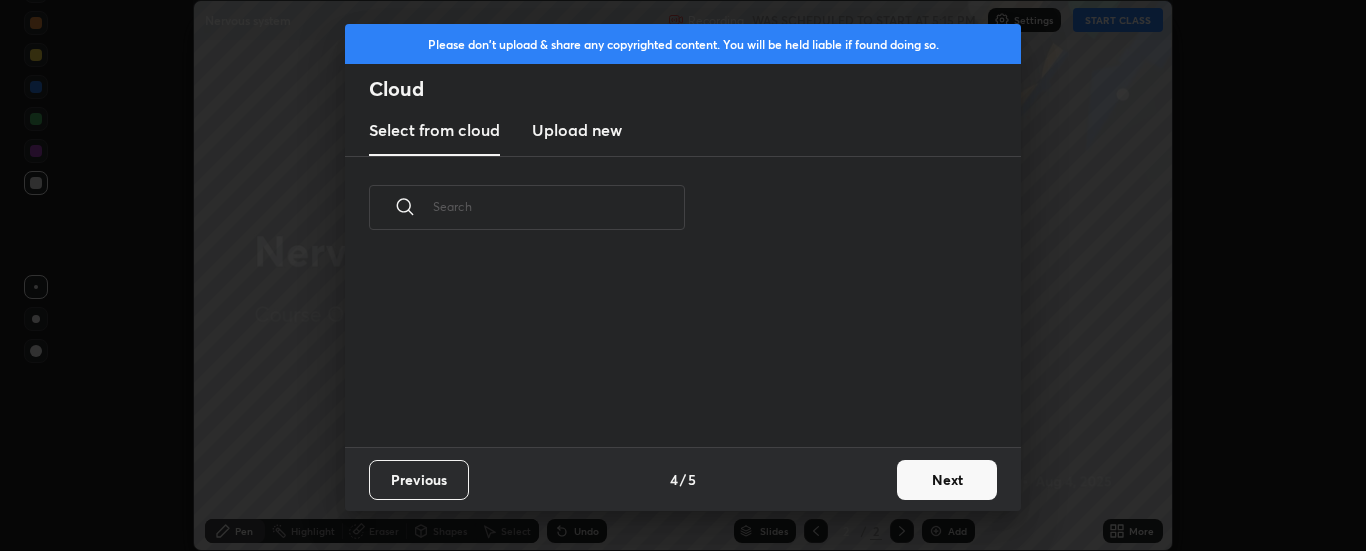 scroll, scrollTop: 7, scrollLeft: 11, axis: both 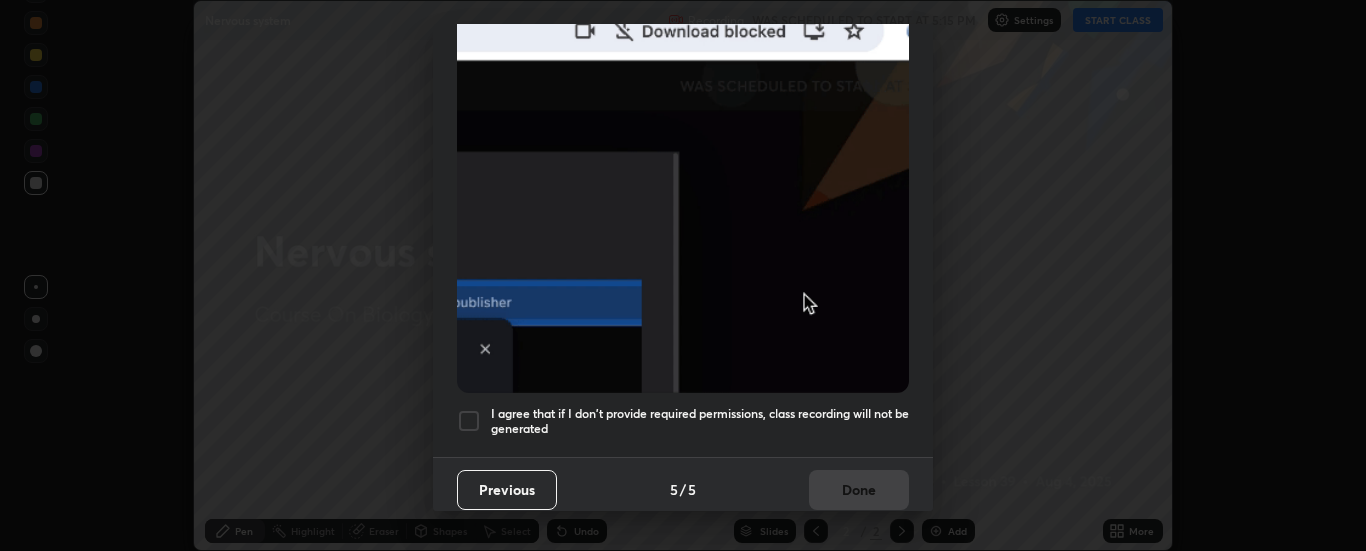 click on "I agree that if I don't provide required permissions, class recording will not be generated" at bounding box center [700, 421] 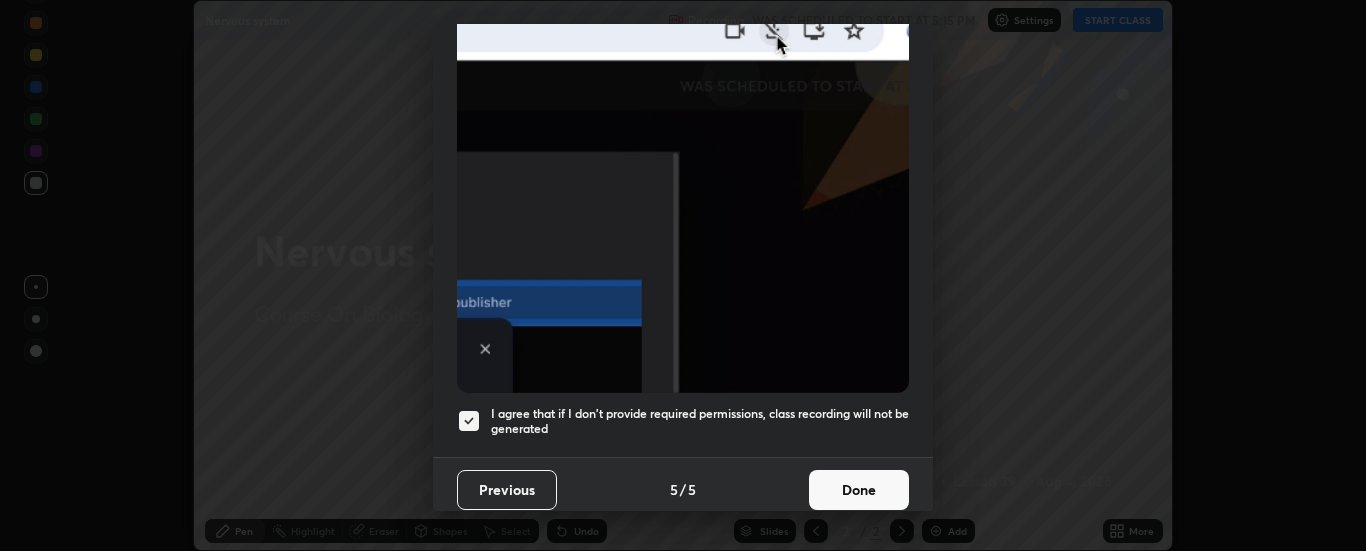 click on "Done" at bounding box center [859, 490] 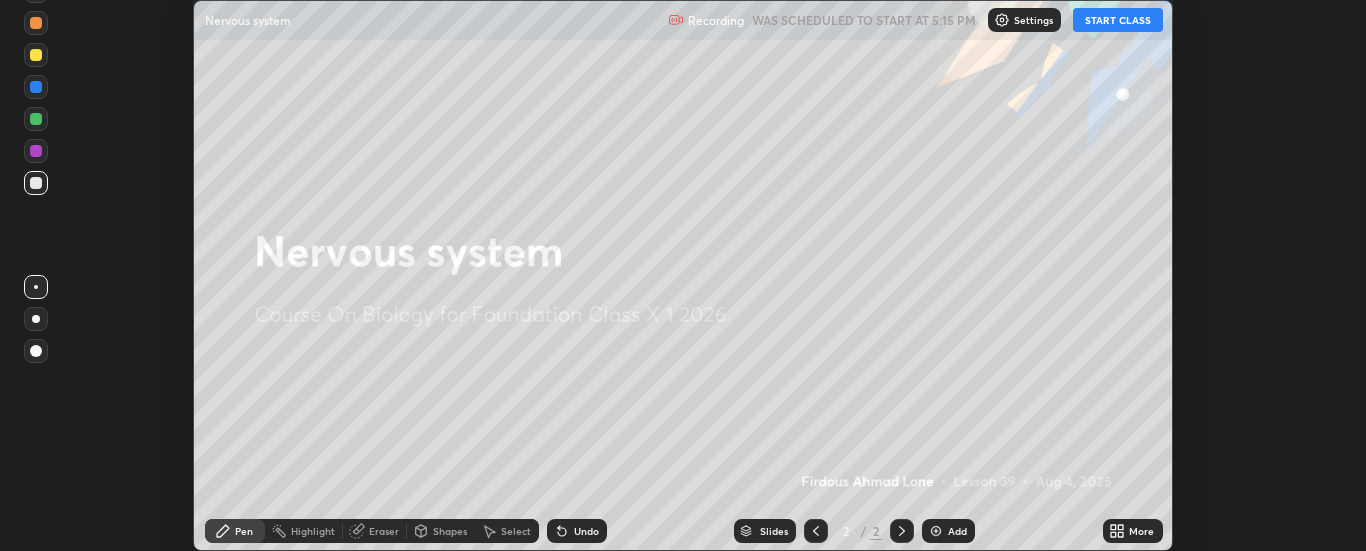 click on "START CLASS" at bounding box center (1118, 20) 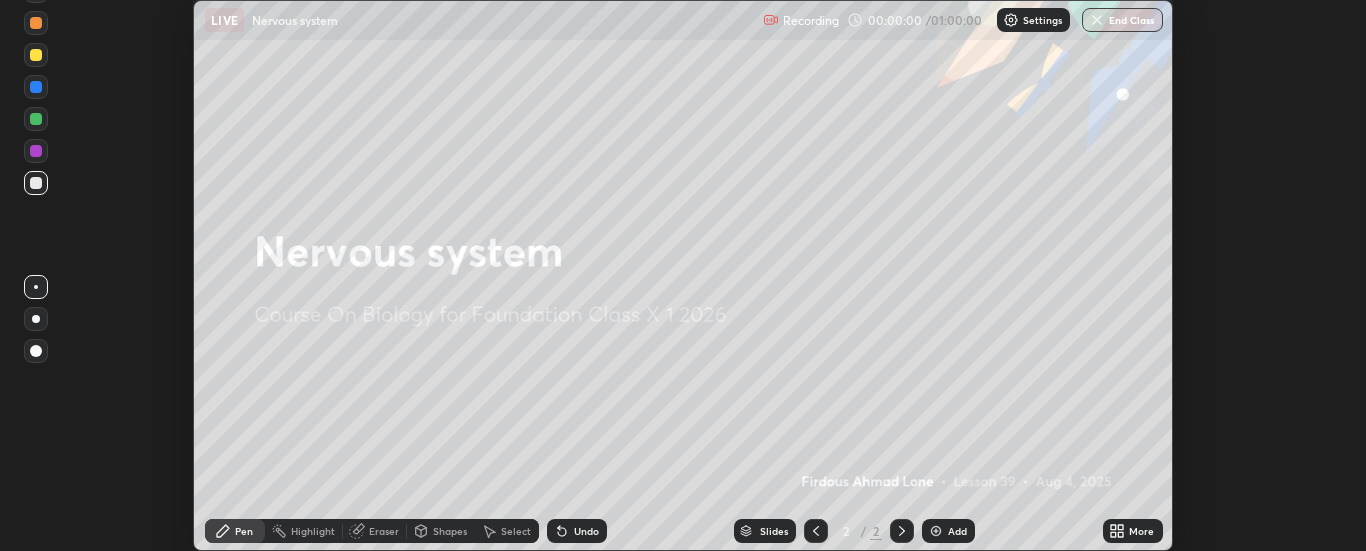 click 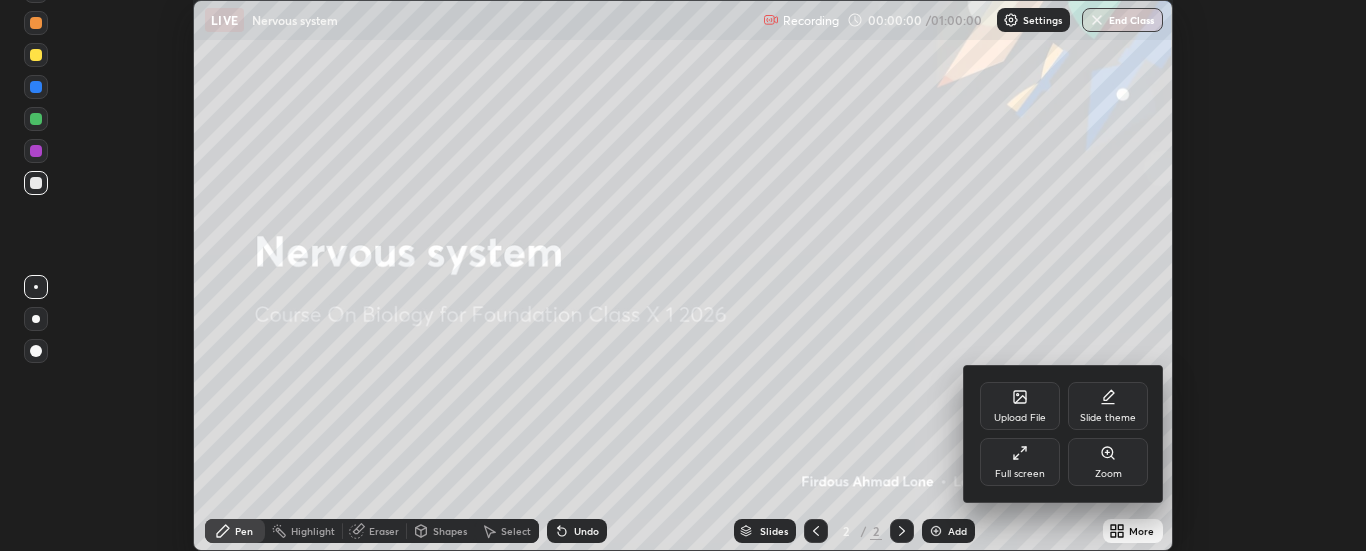 click on "Full screen" at bounding box center (1020, 462) 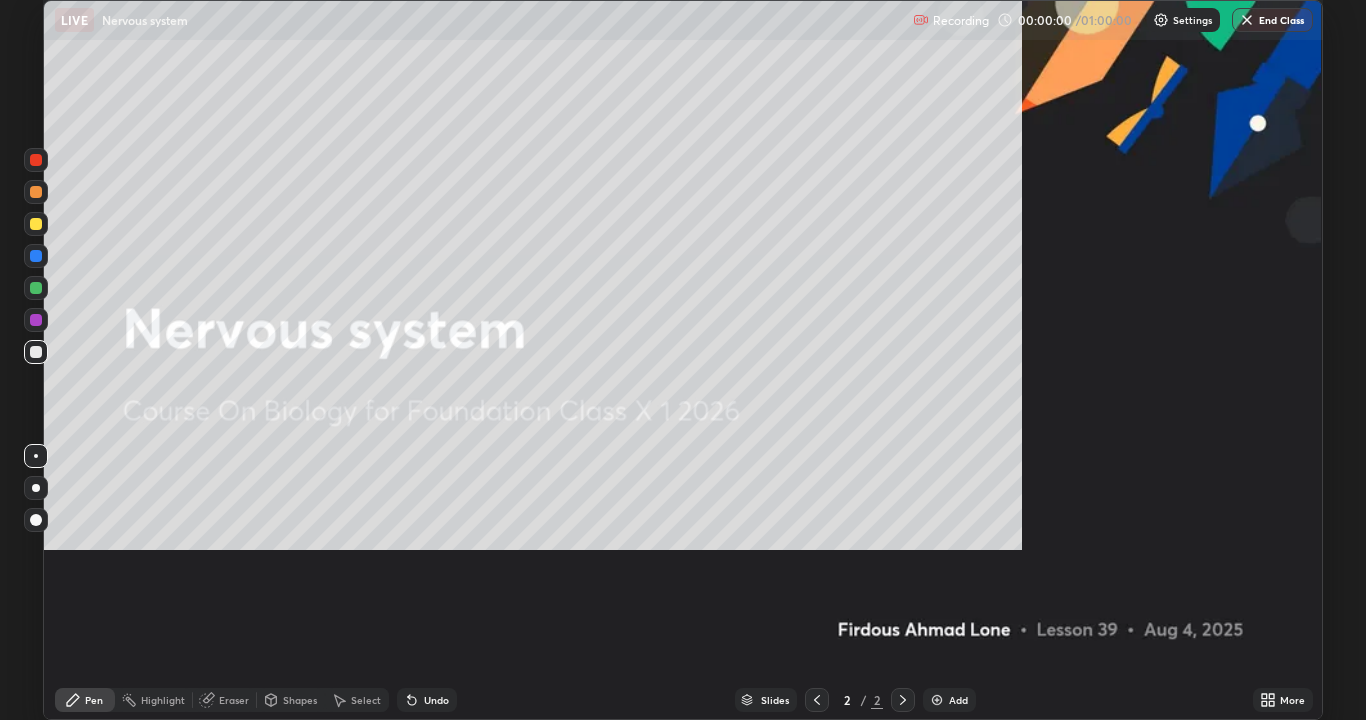 scroll, scrollTop: 99280, scrollLeft: 98634, axis: both 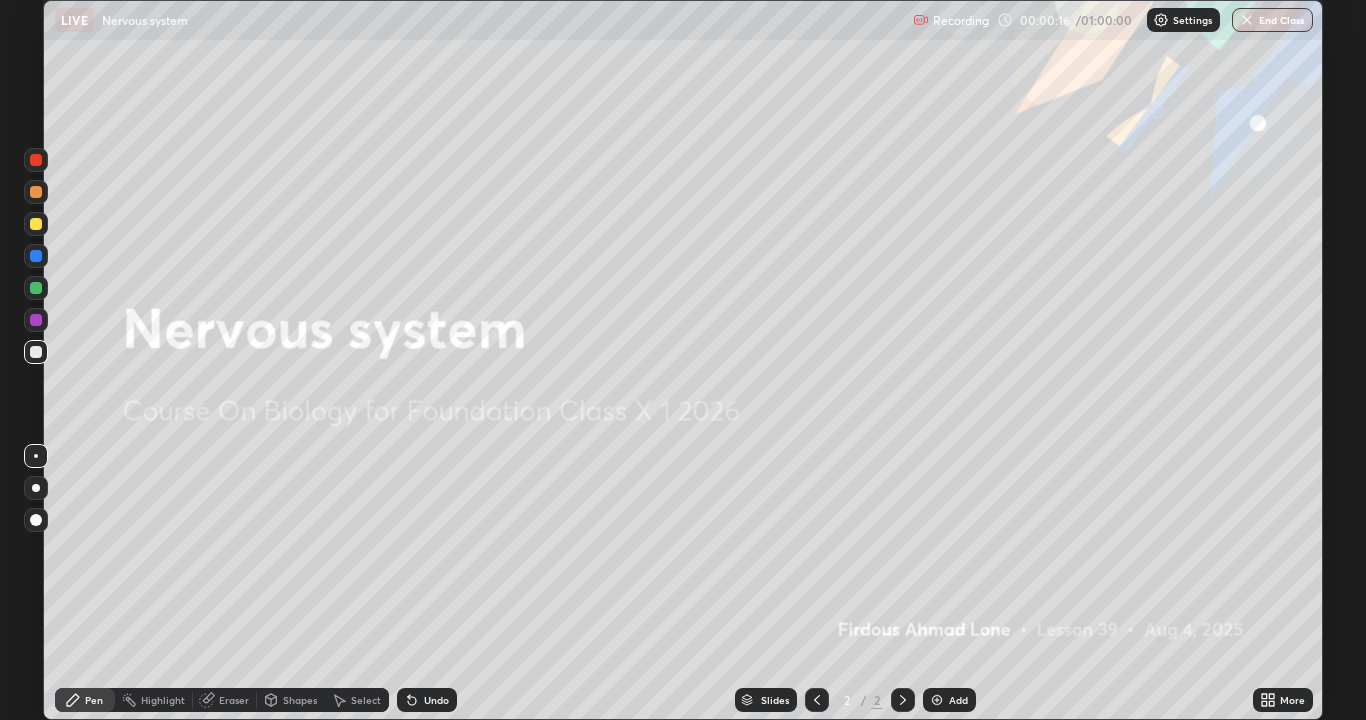 click on "Add" at bounding box center (949, 700) 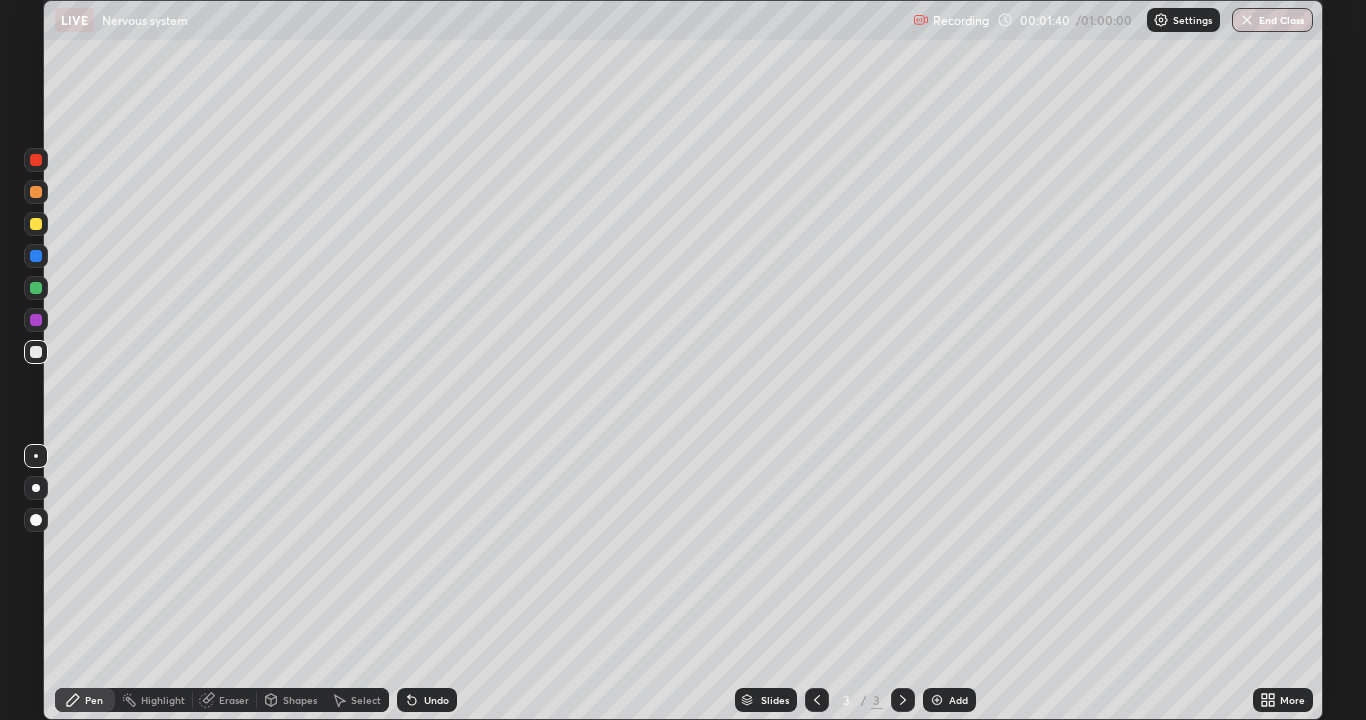 click at bounding box center (36, 520) 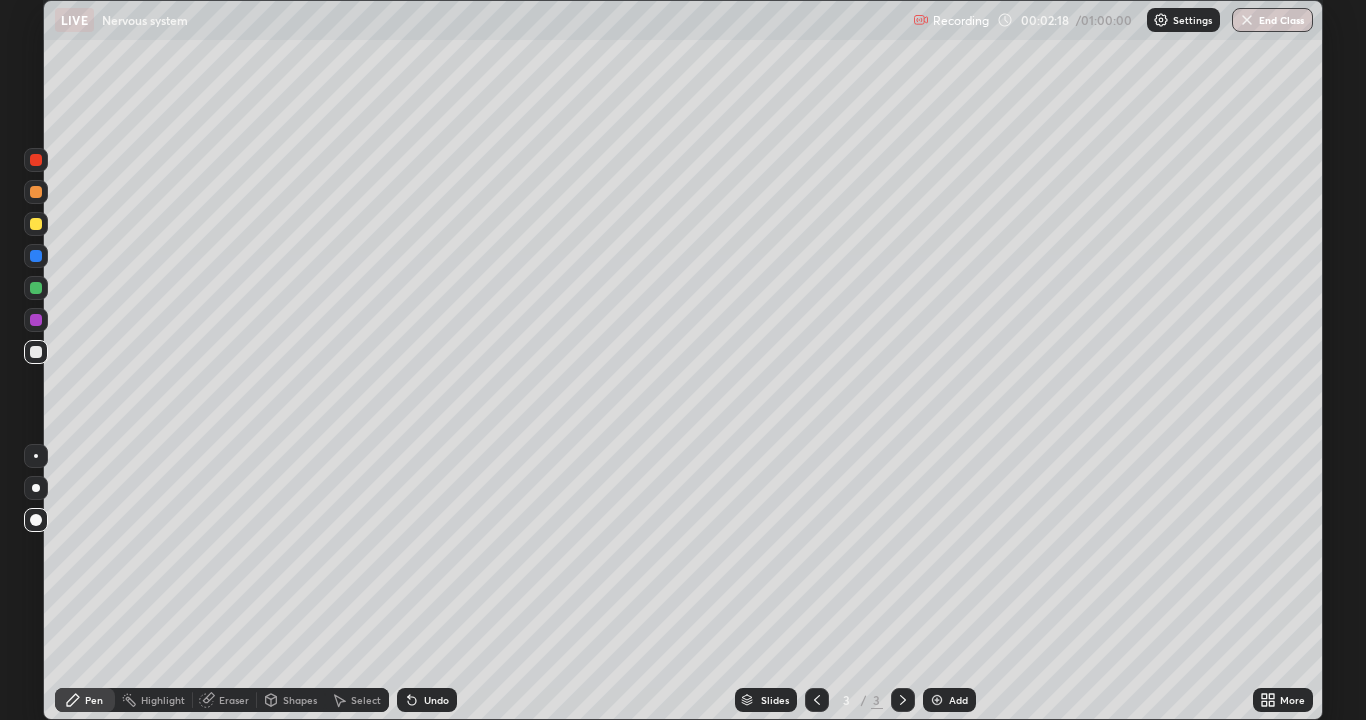 click on "Undo" at bounding box center [436, 700] 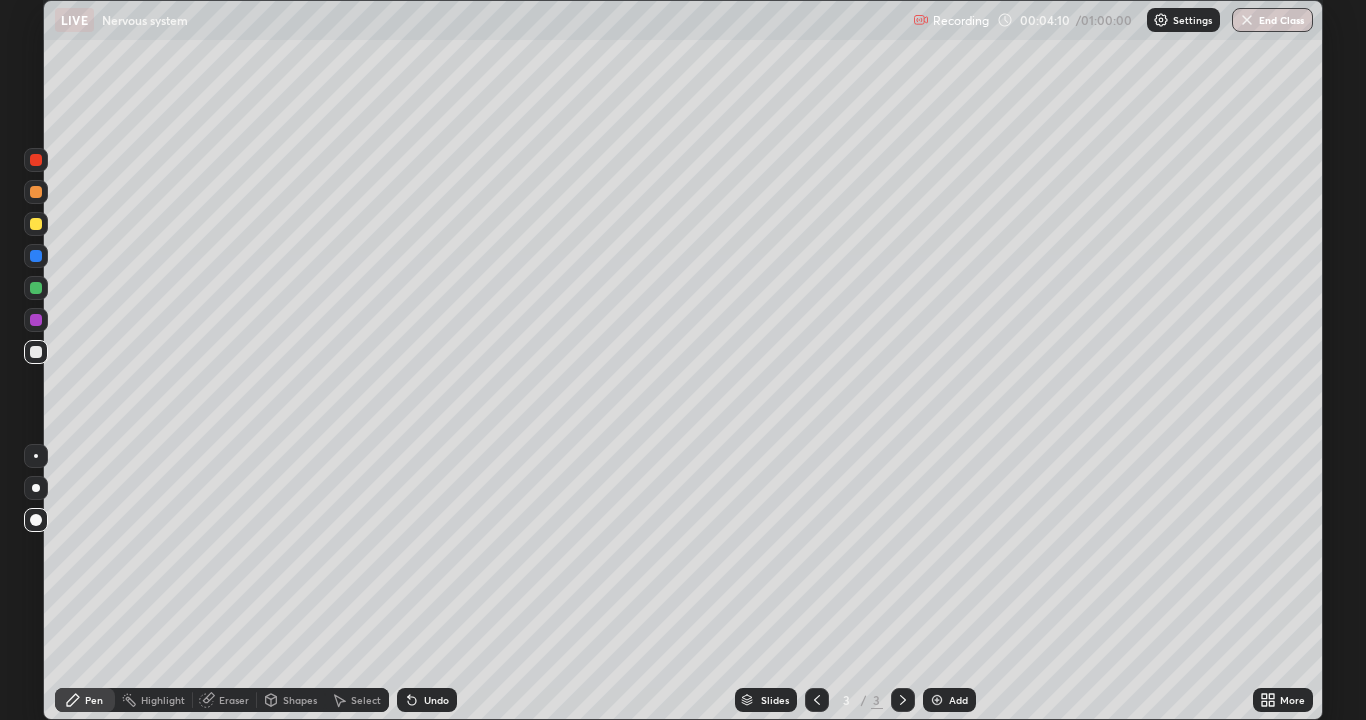 click at bounding box center (36, 224) 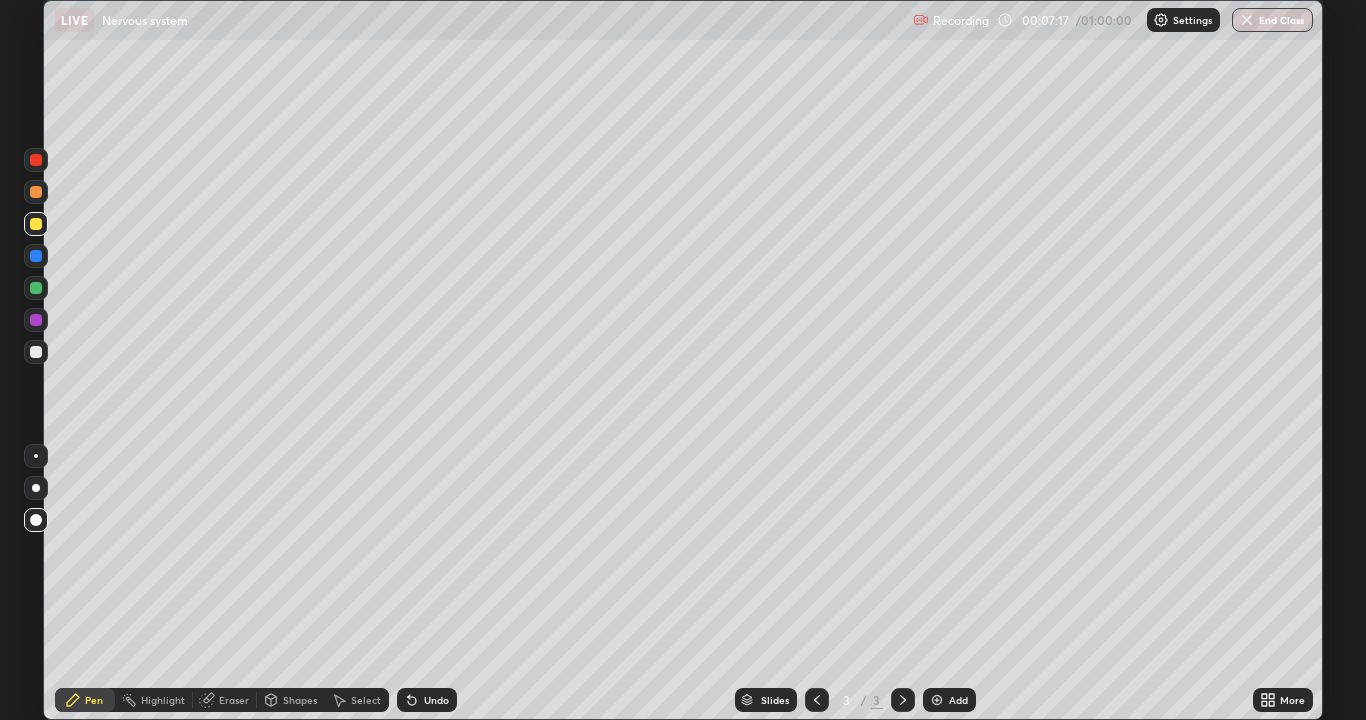 click at bounding box center (36, 192) 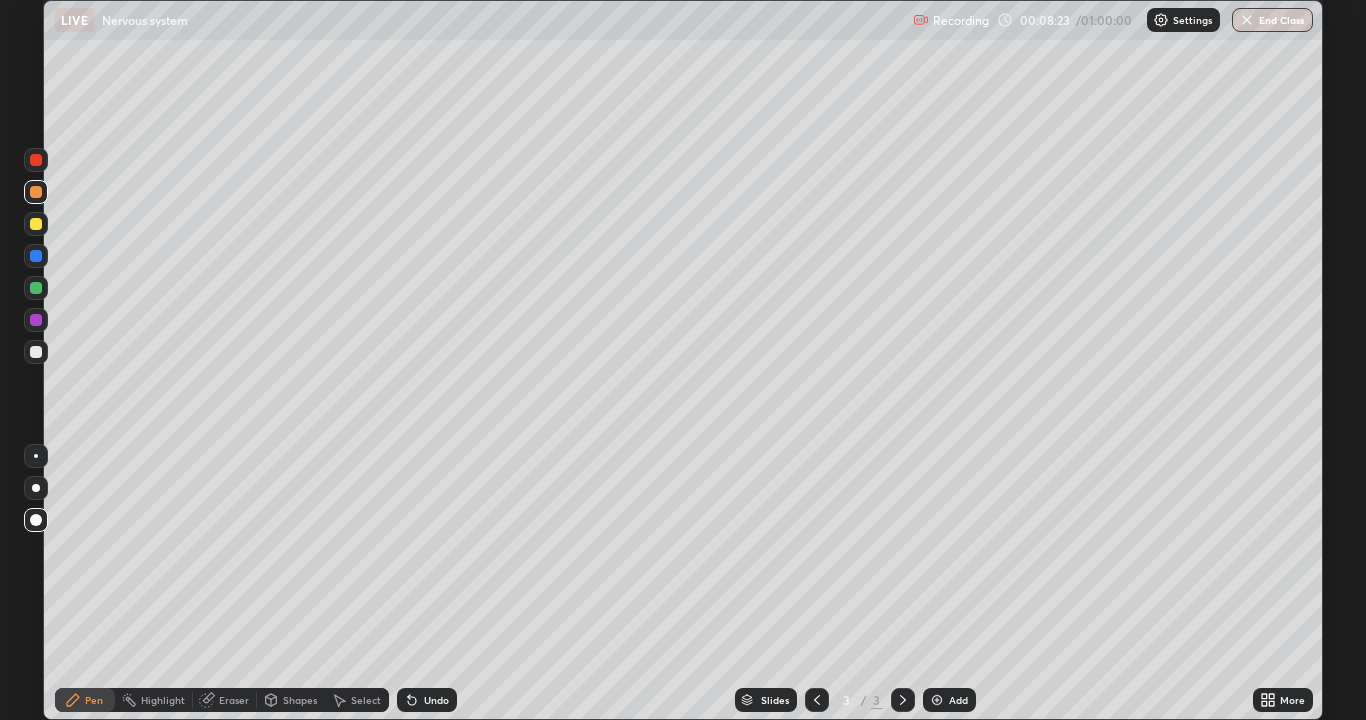 click at bounding box center (36, 352) 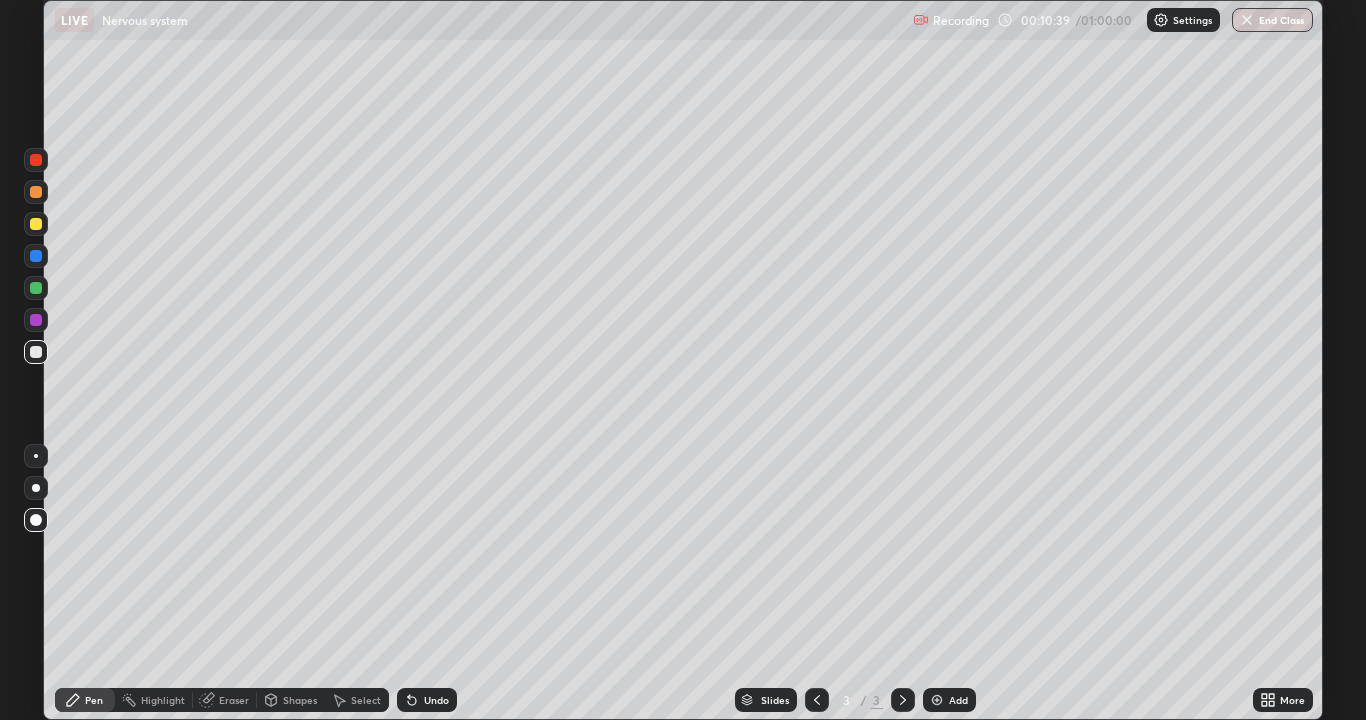 click on "Add" at bounding box center [958, 700] 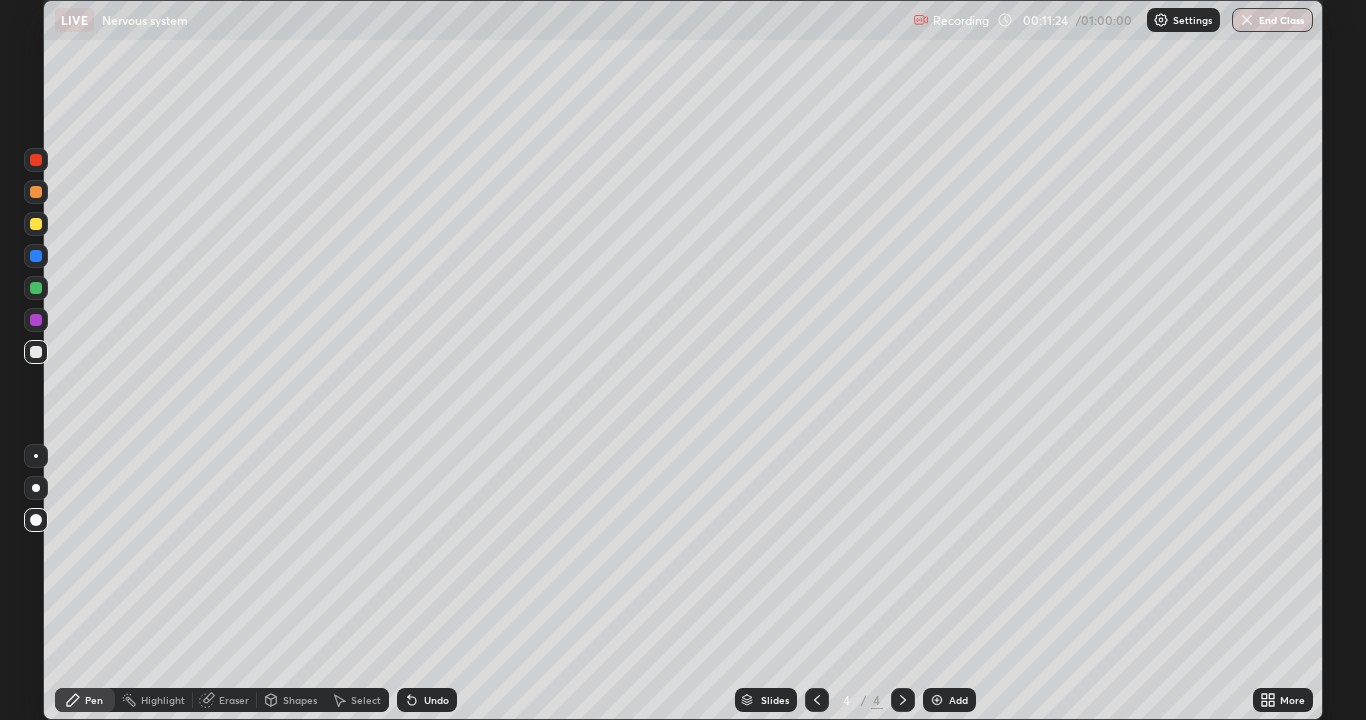 click at bounding box center [36, 320] 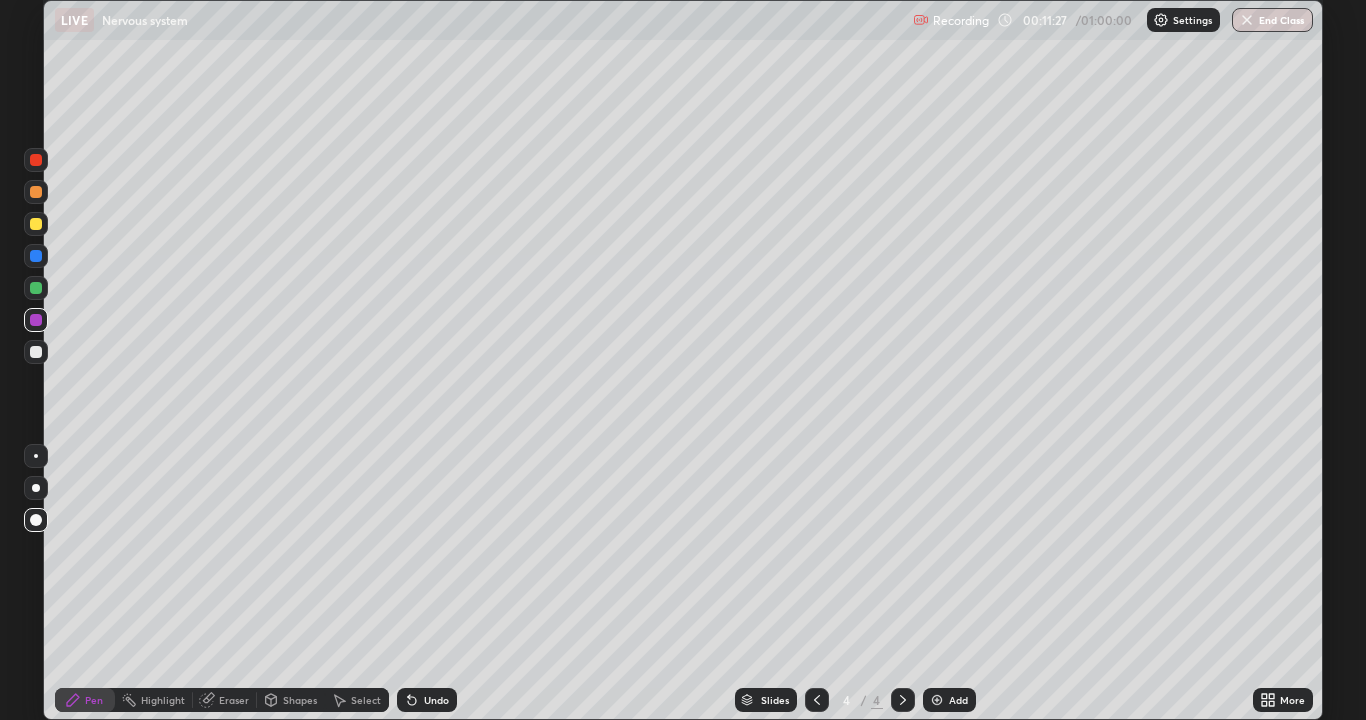 click at bounding box center (817, 700) 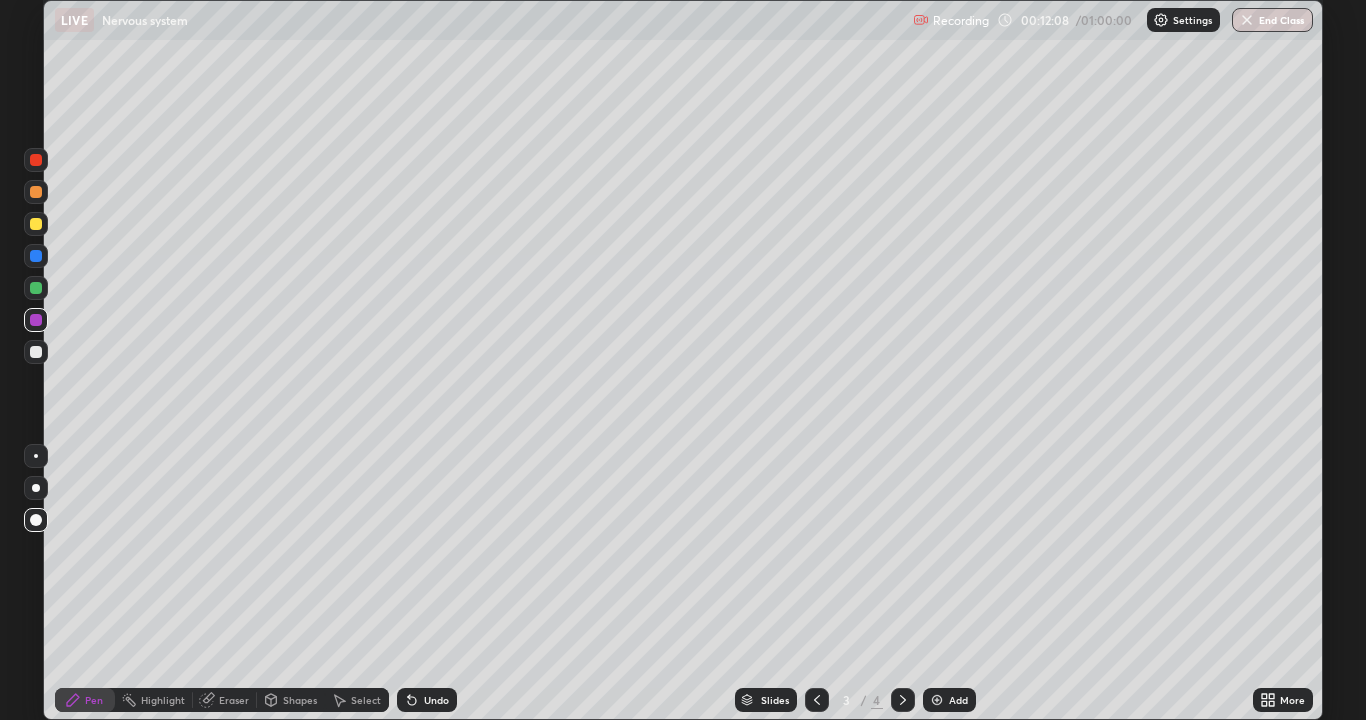click 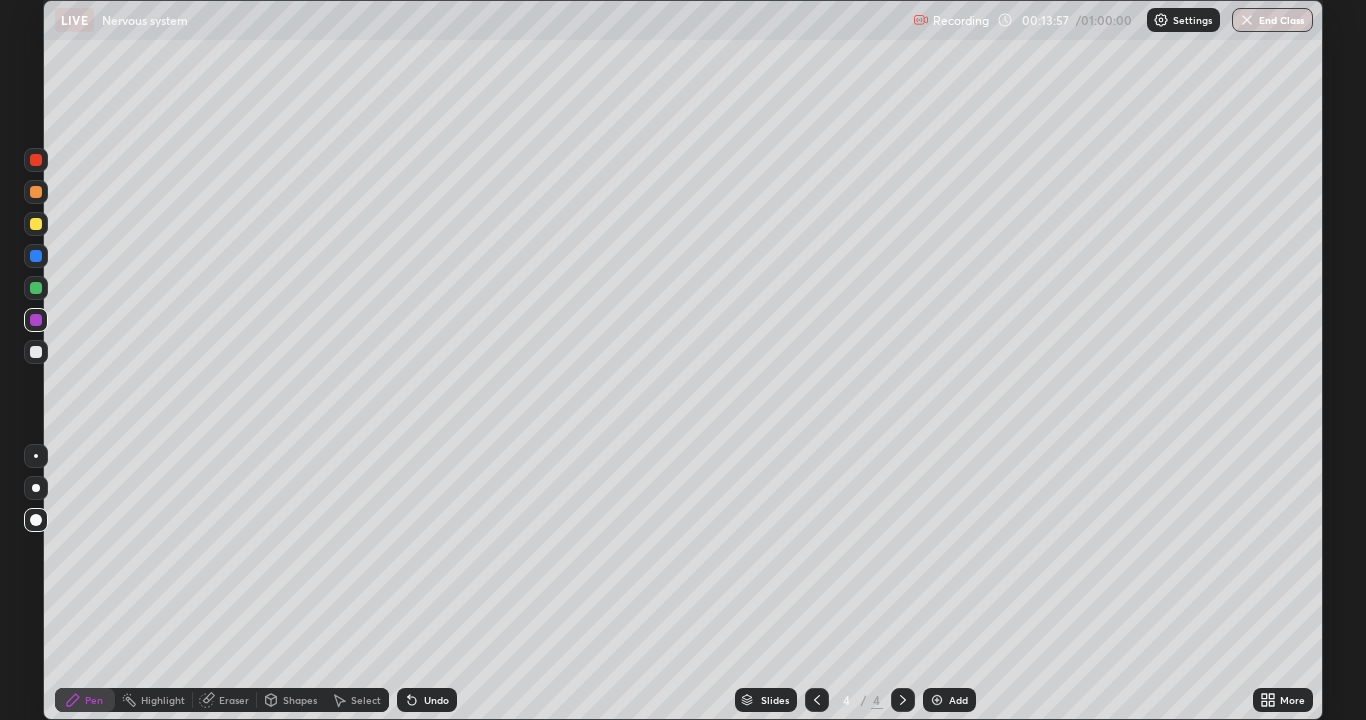 click at bounding box center (36, 488) 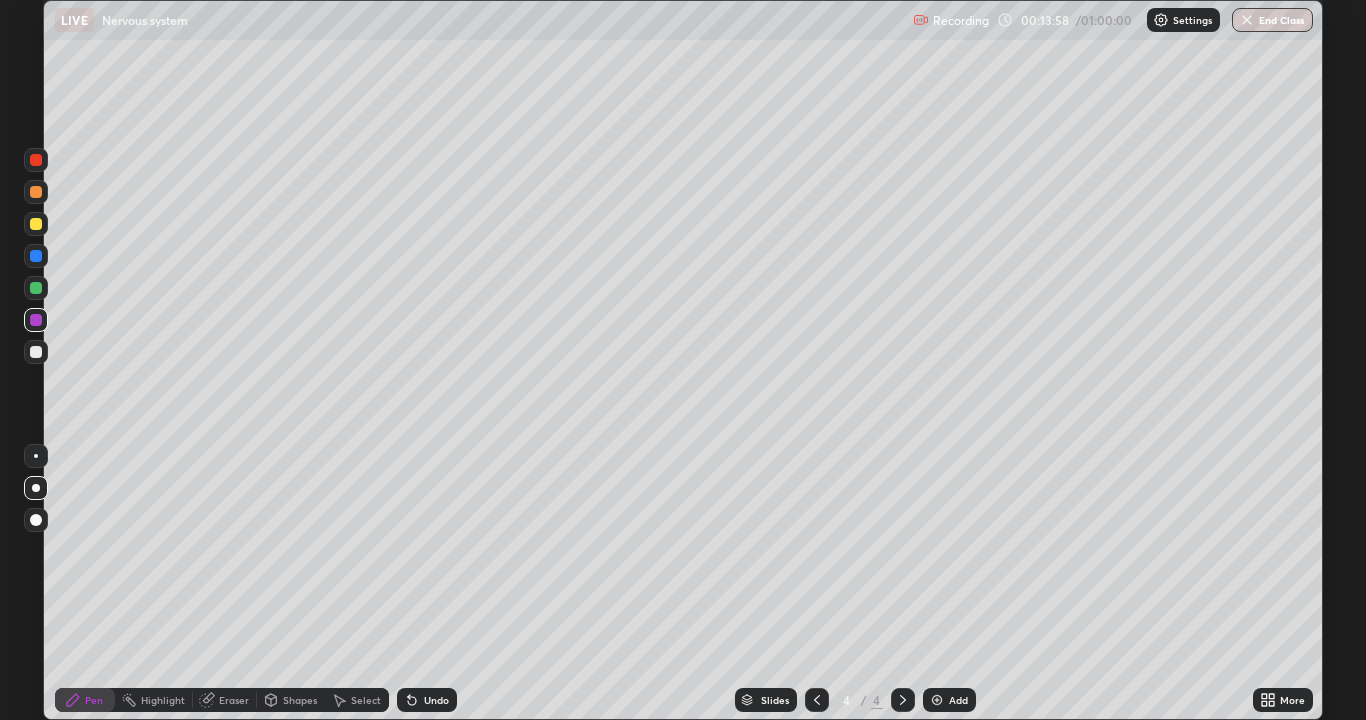click at bounding box center [36, 224] 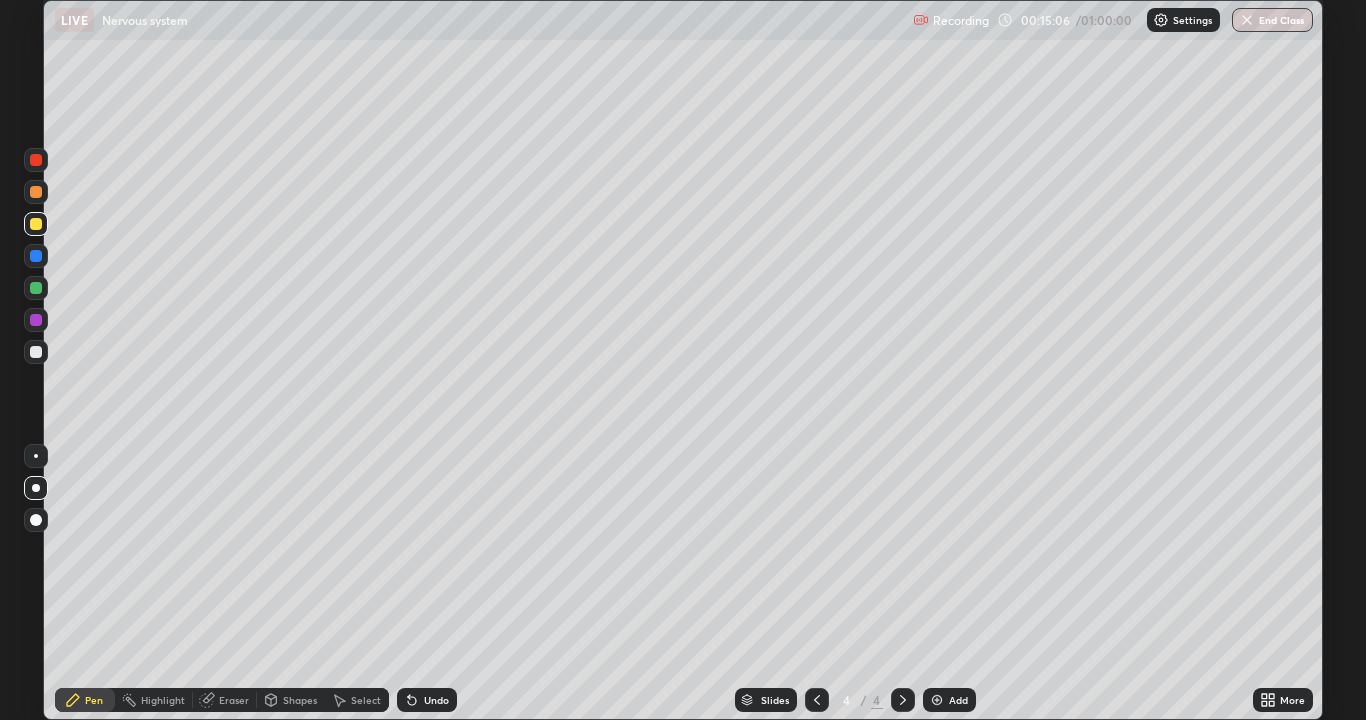 click at bounding box center (36, 192) 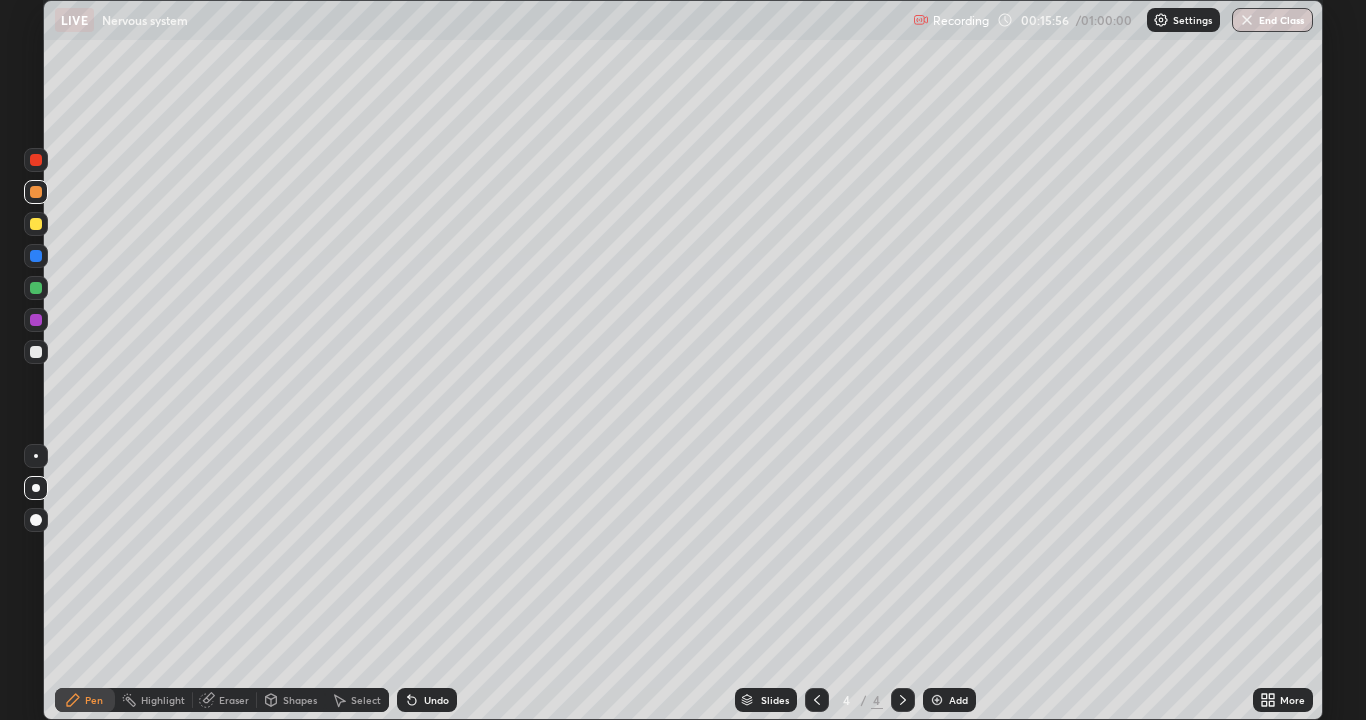 click at bounding box center [36, 352] 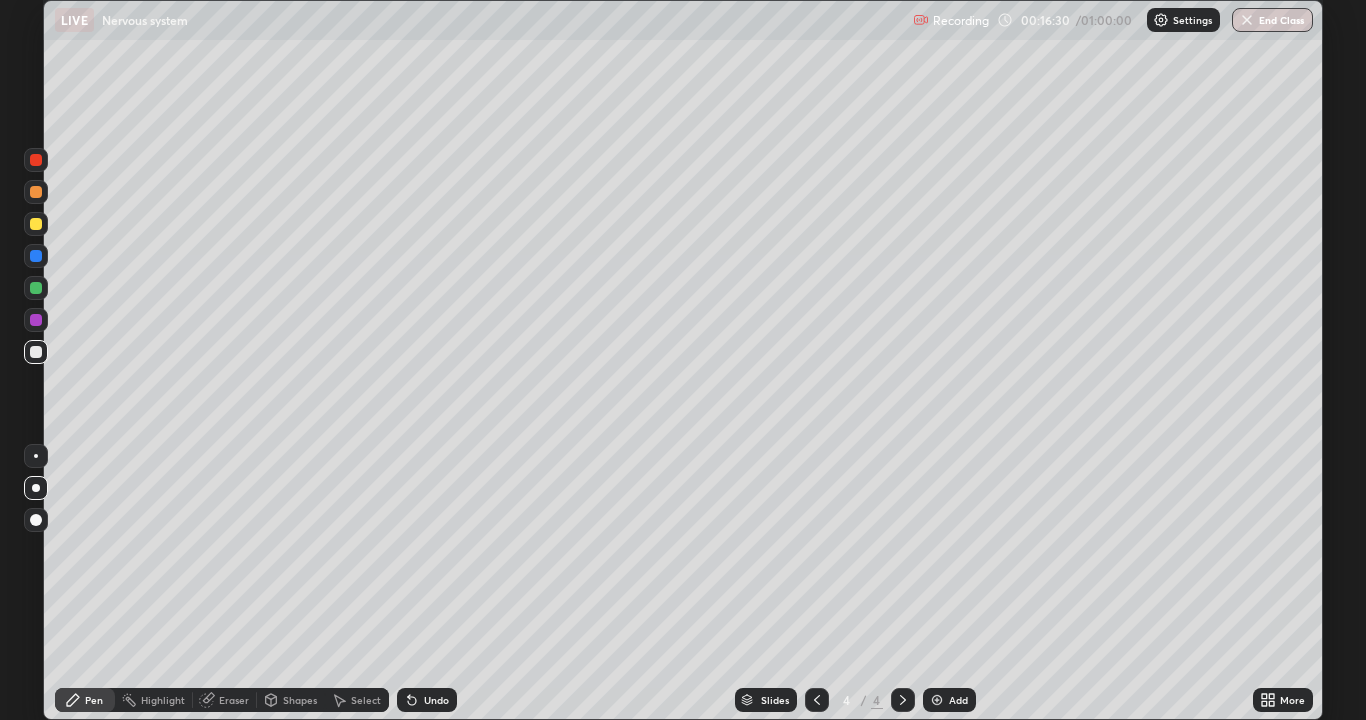 click at bounding box center [36, 224] 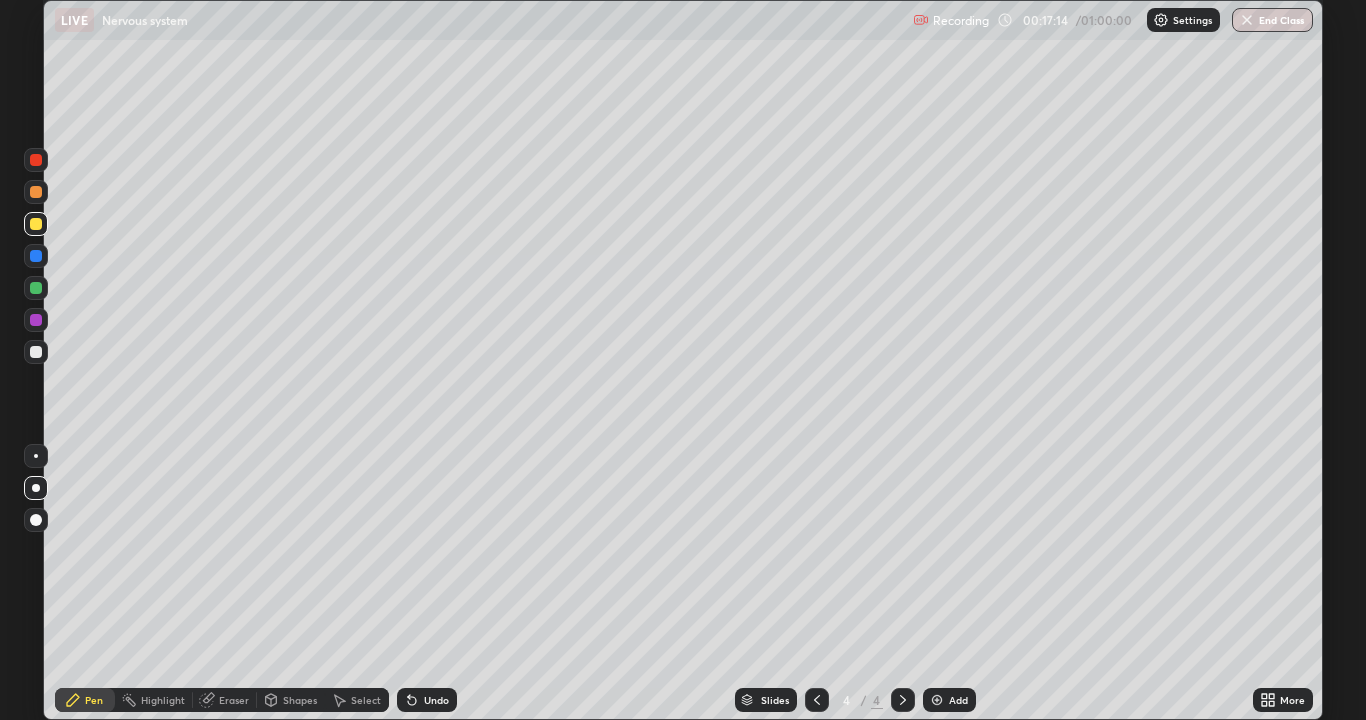 click at bounding box center [817, 700] 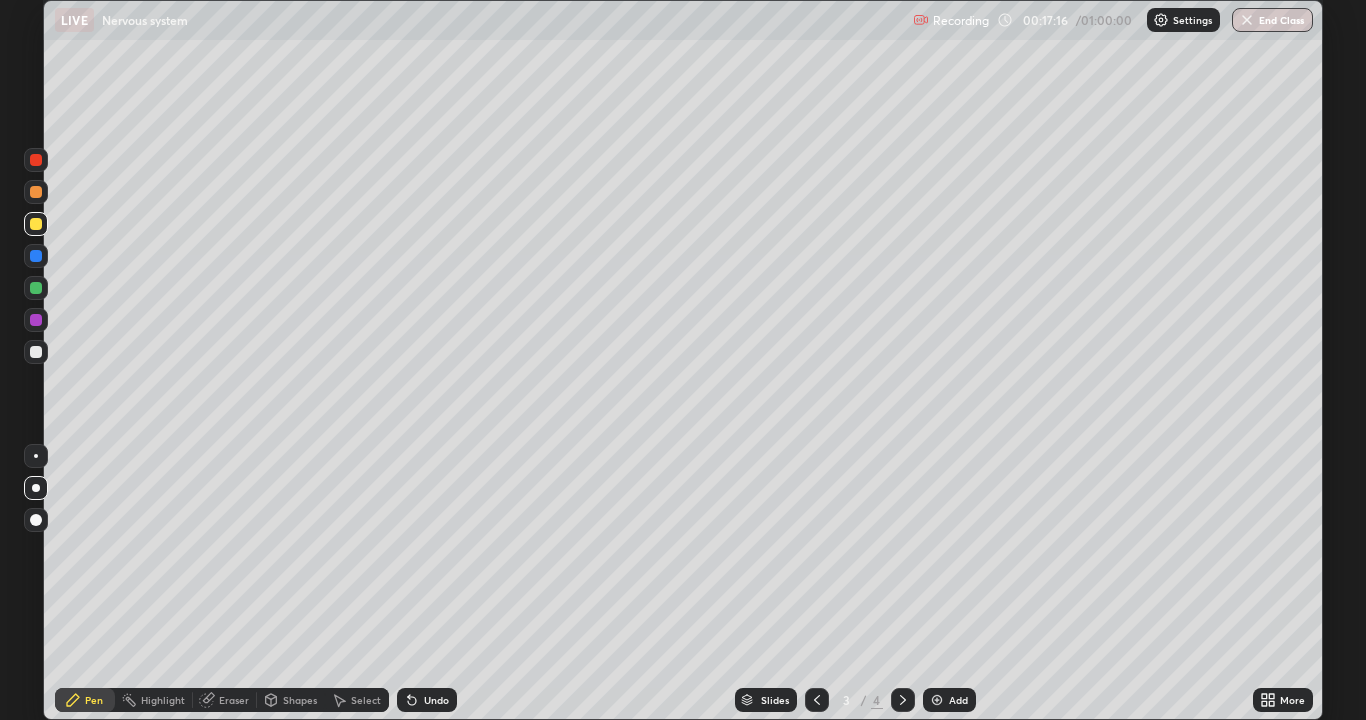 click 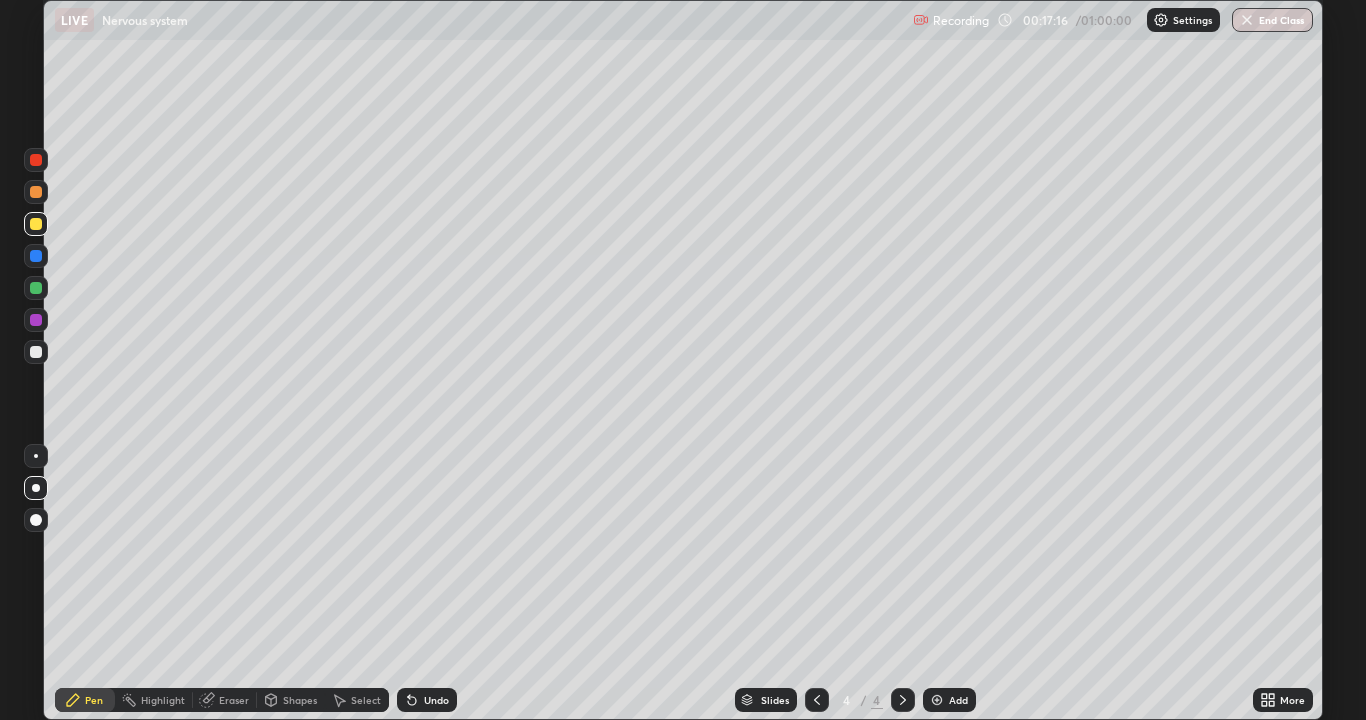 click 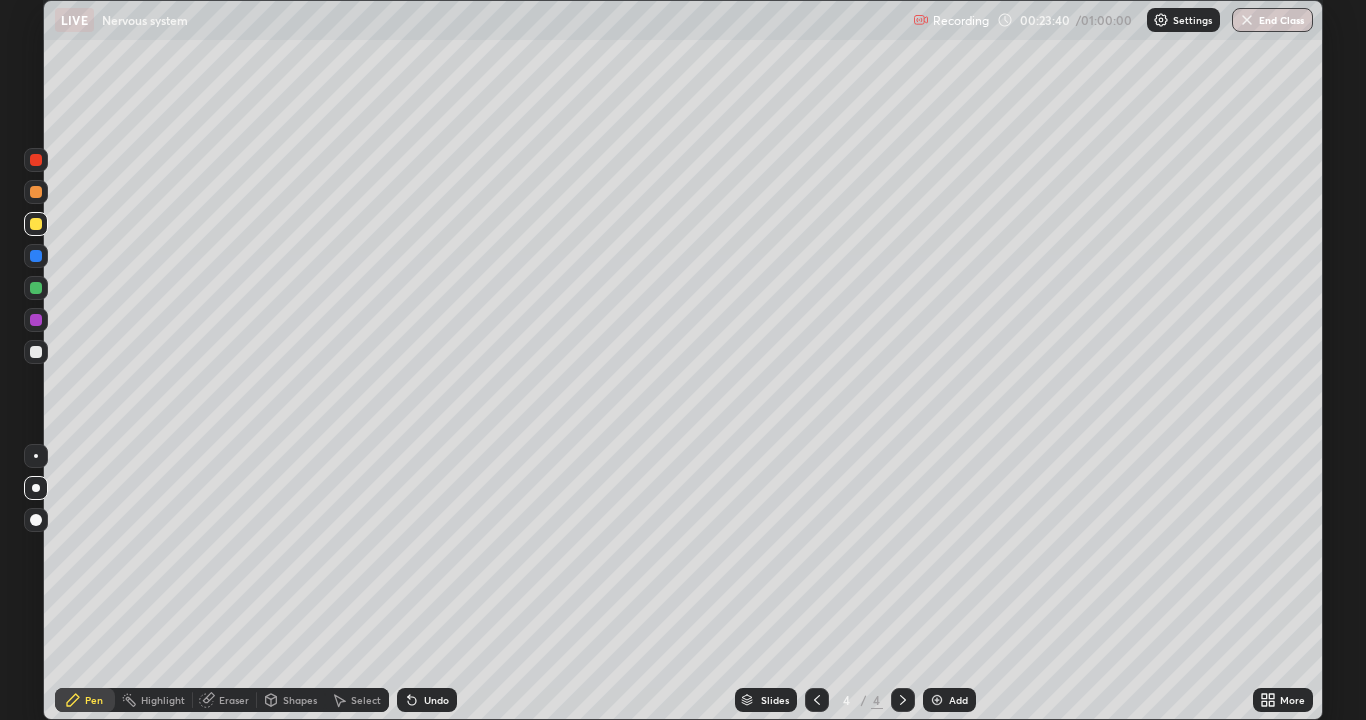 click at bounding box center (937, 700) 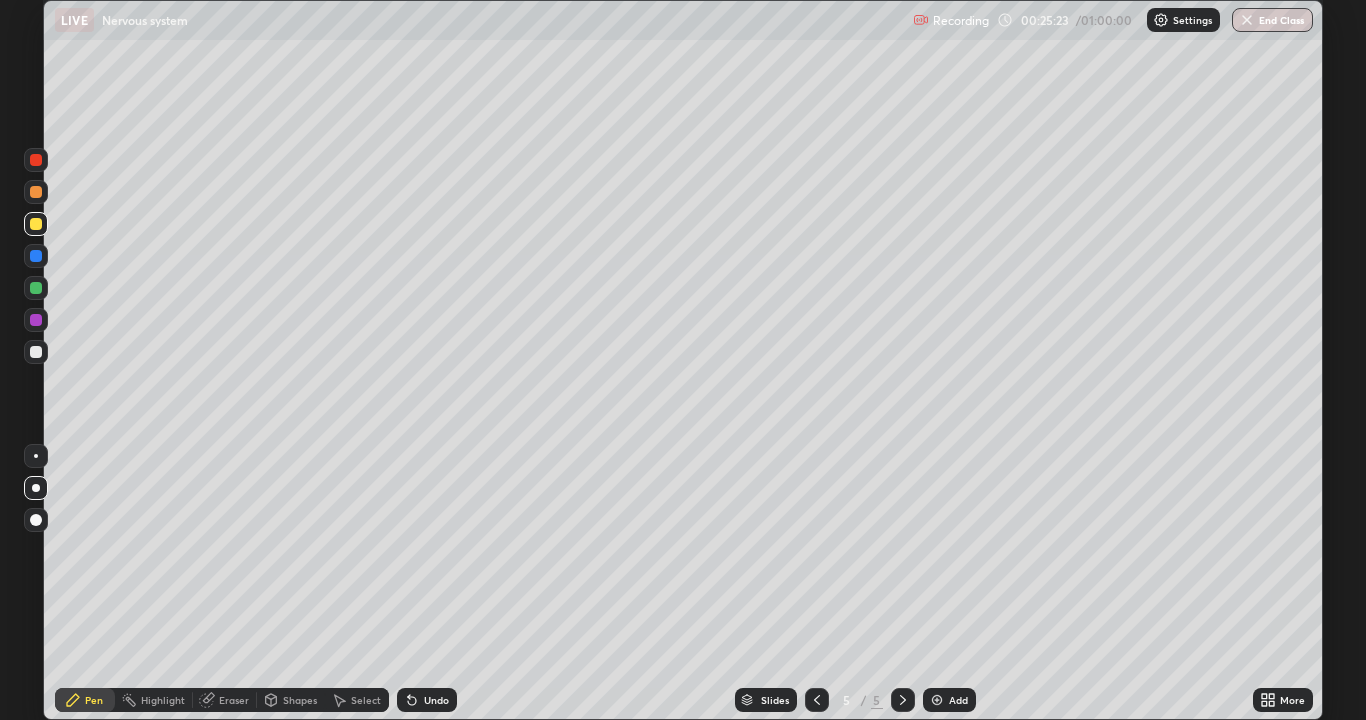 click at bounding box center [36, 352] 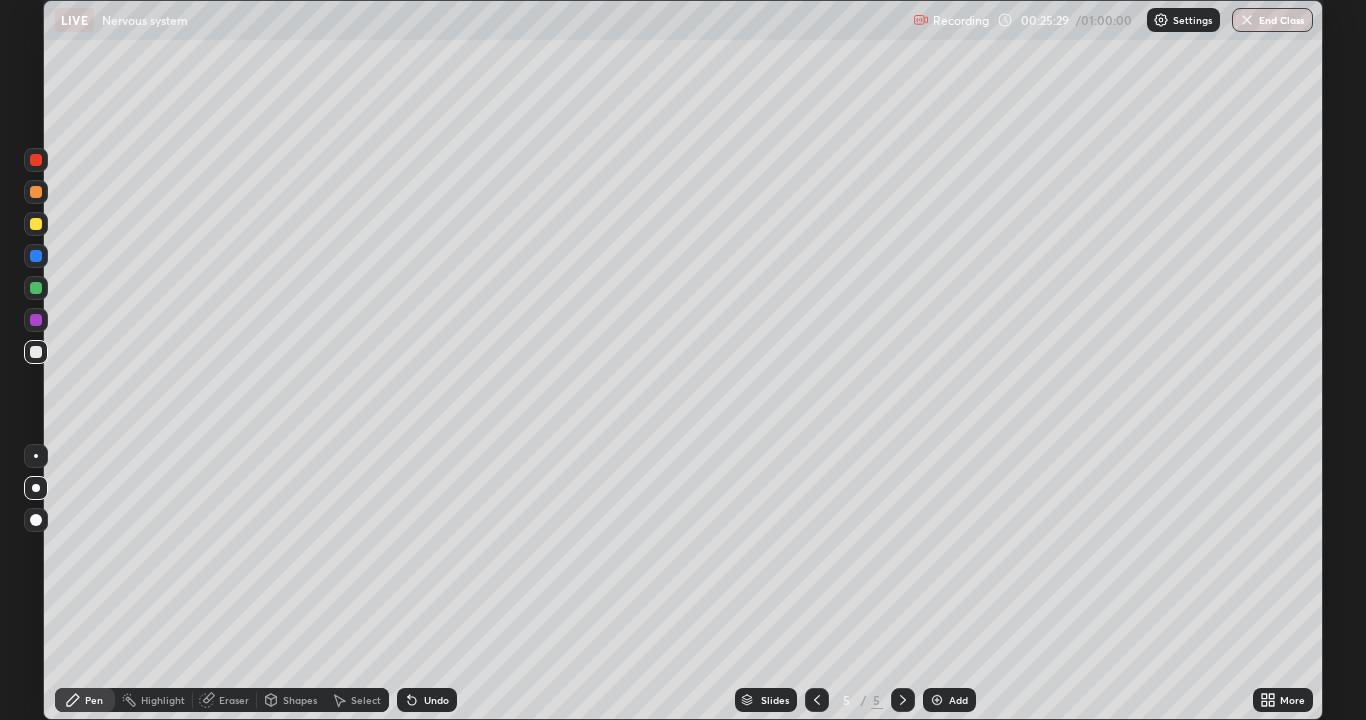click at bounding box center (36, 224) 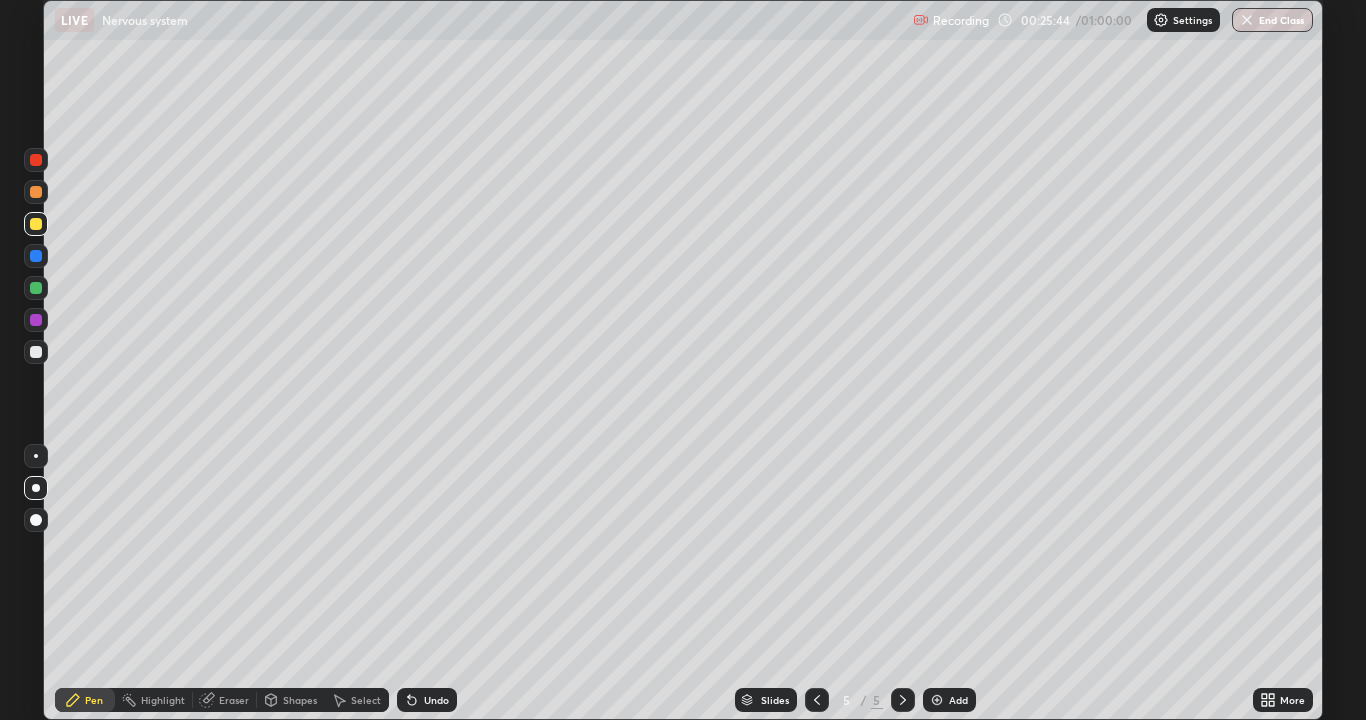 click at bounding box center (36, 288) 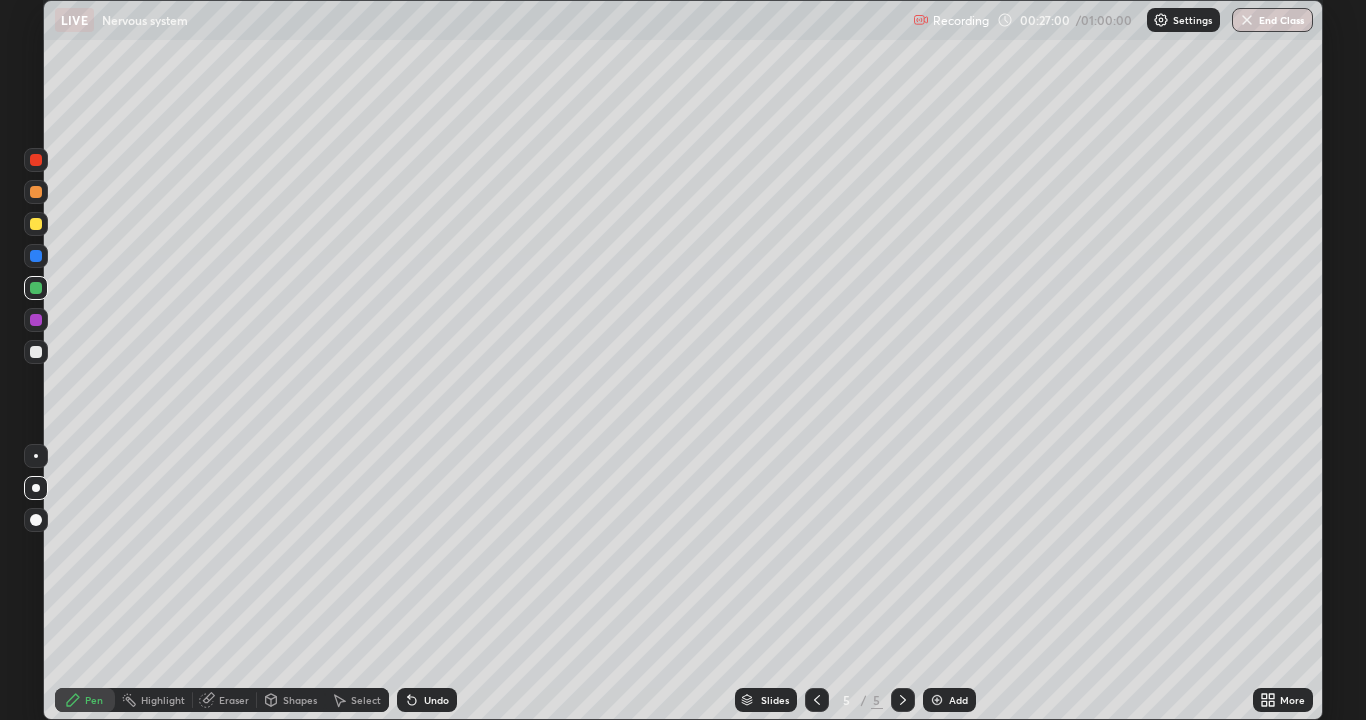 click at bounding box center [36, 192] 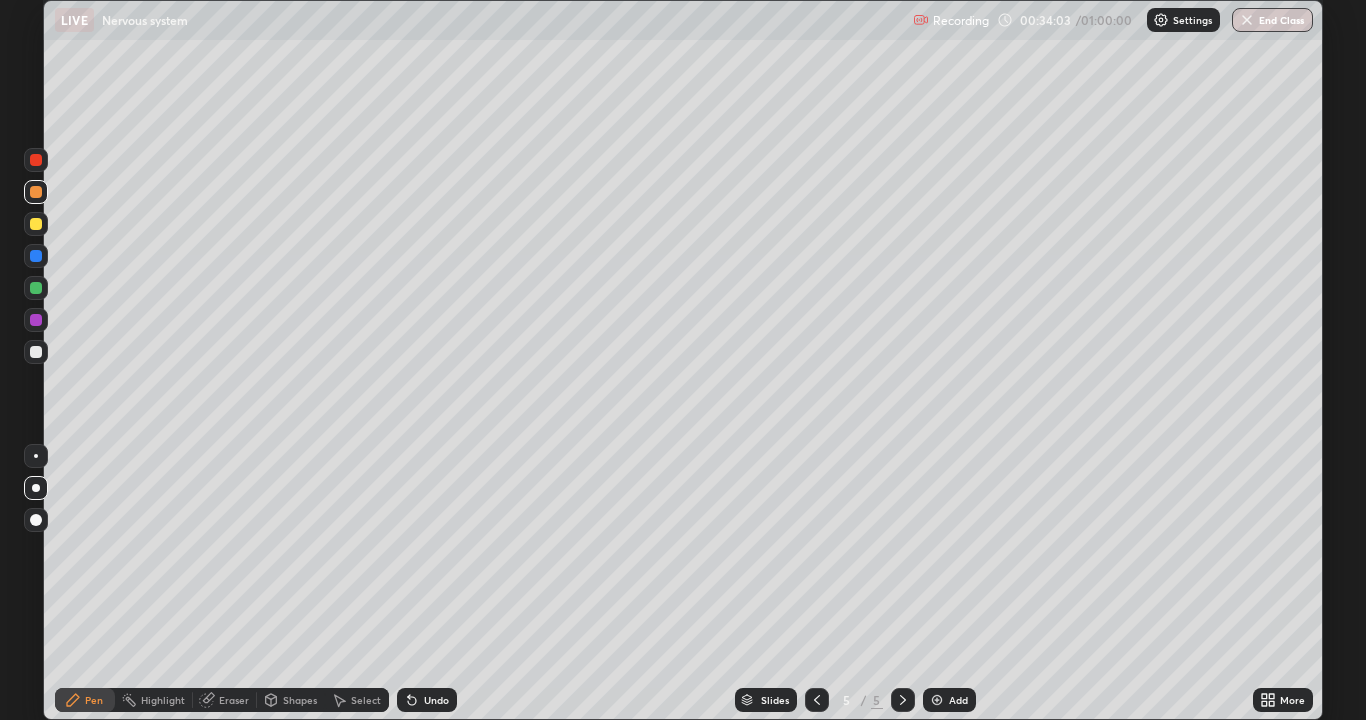 click at bounding box center (36, 352) 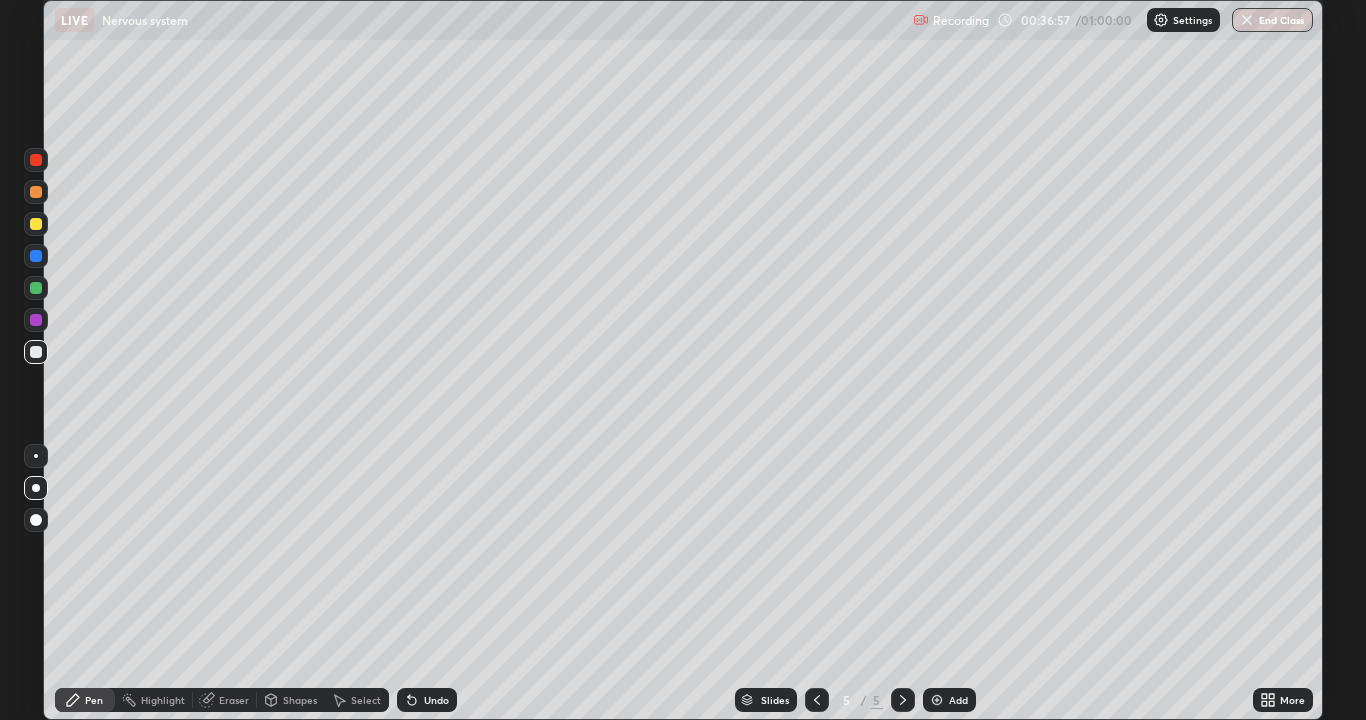 click on "Add" at bounding box center (949, 700) 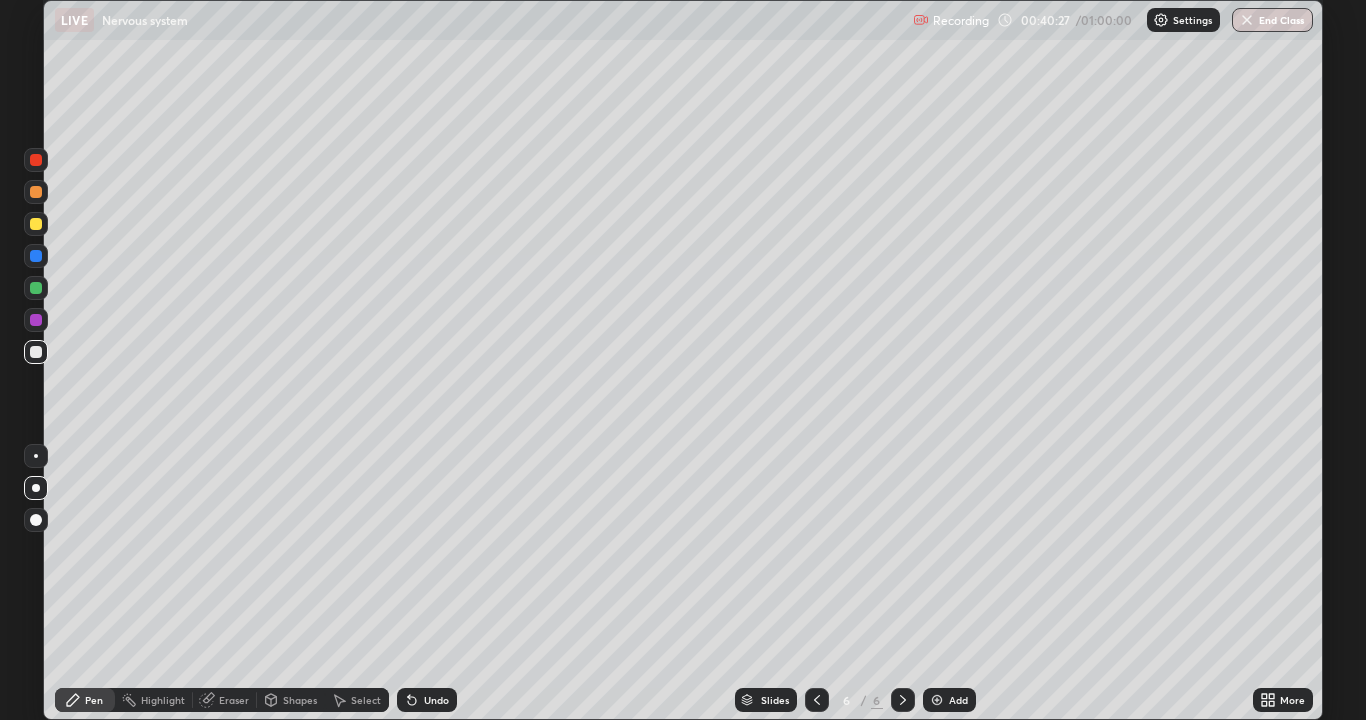 click 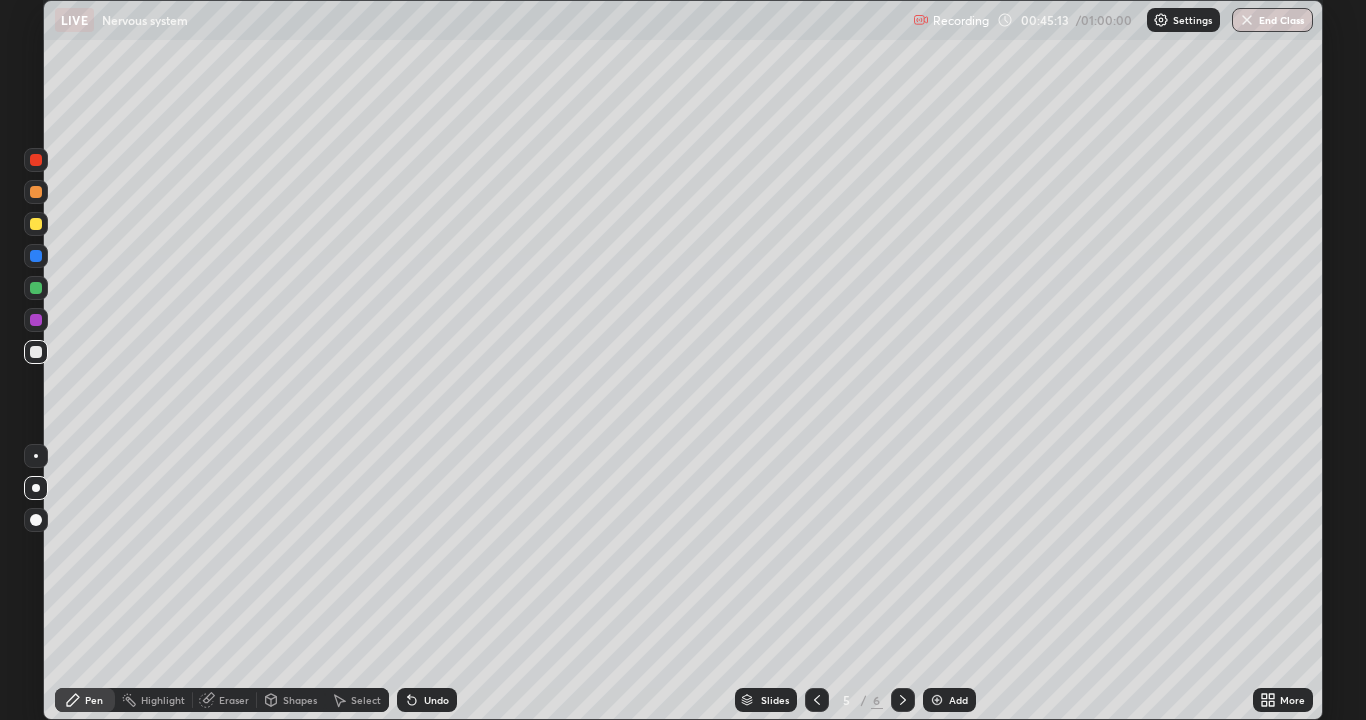 click on "Add" at bounding box center (958, 700) 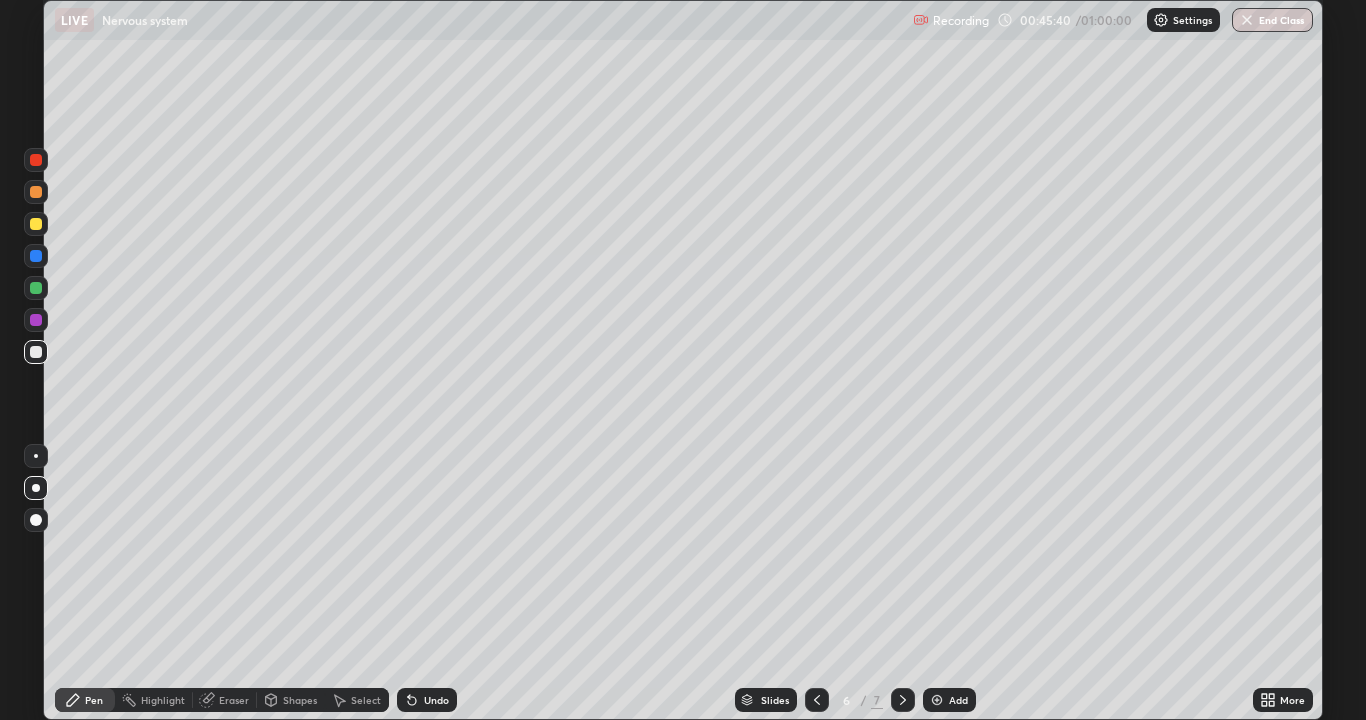 click 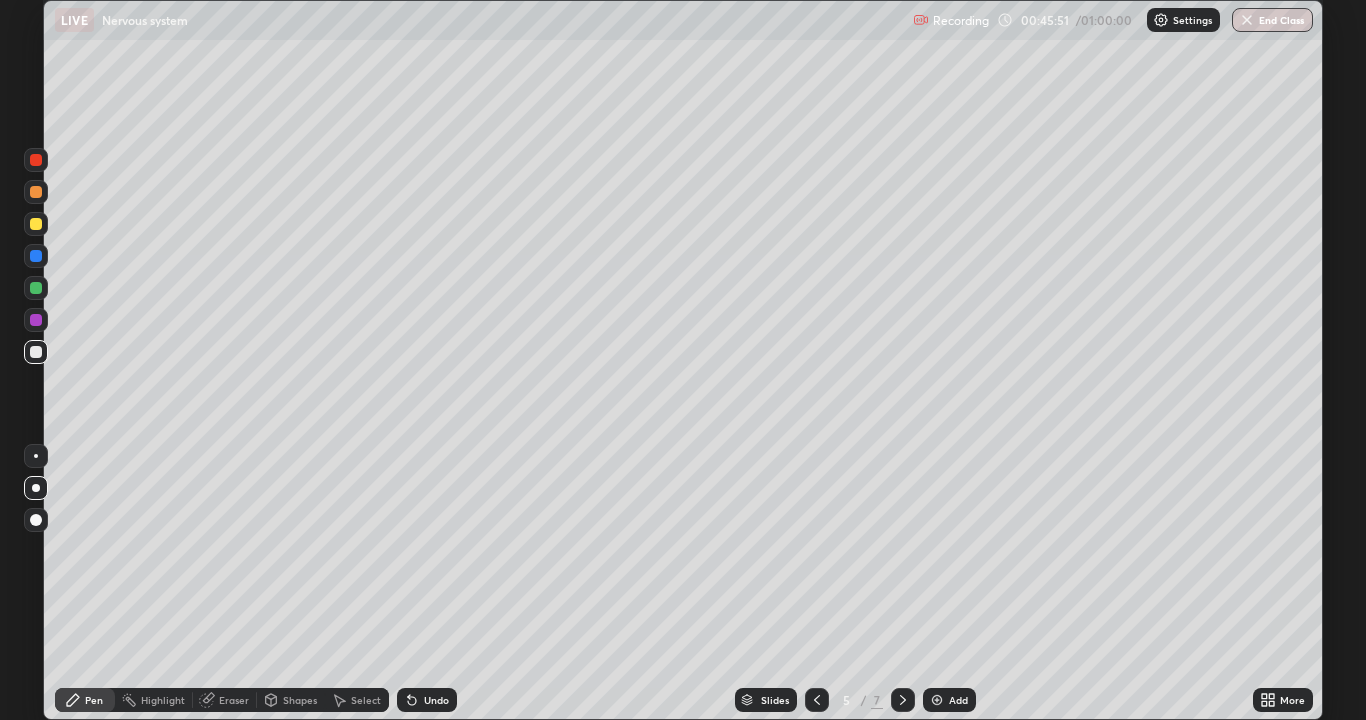 click at bounding box center (817, 700) 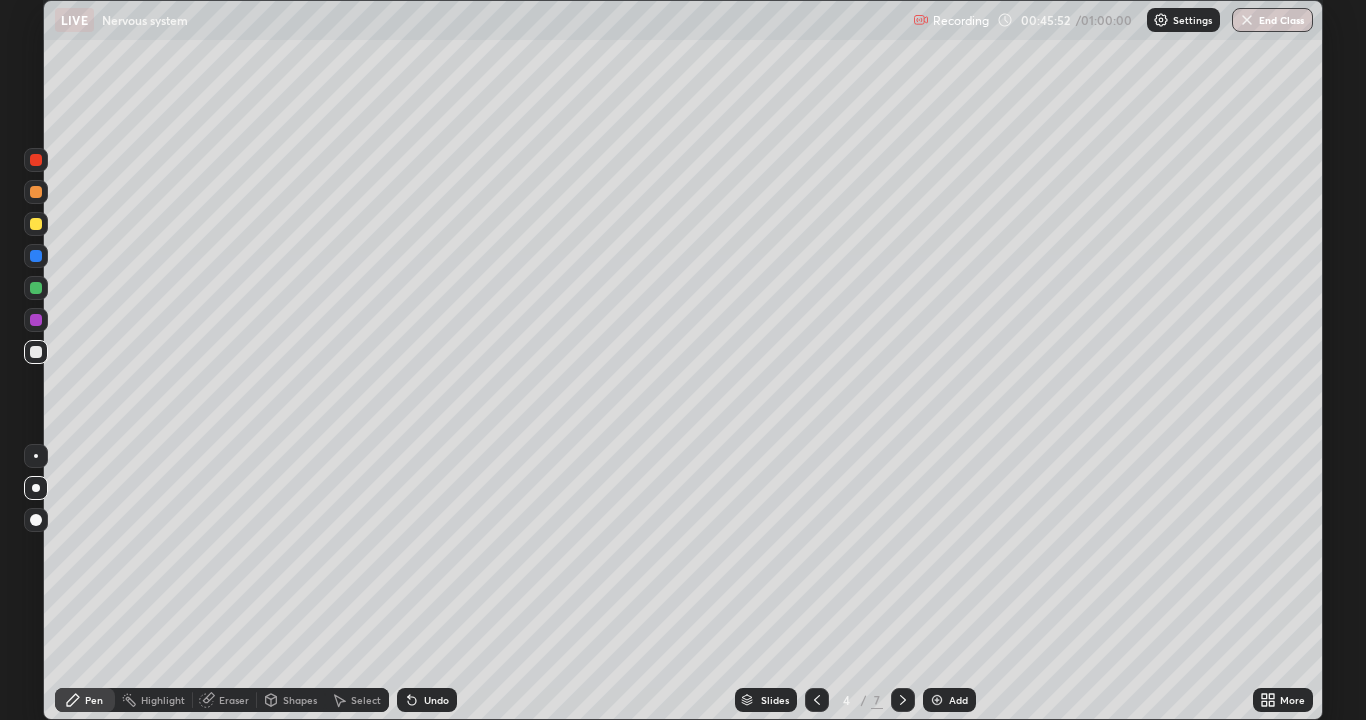 click 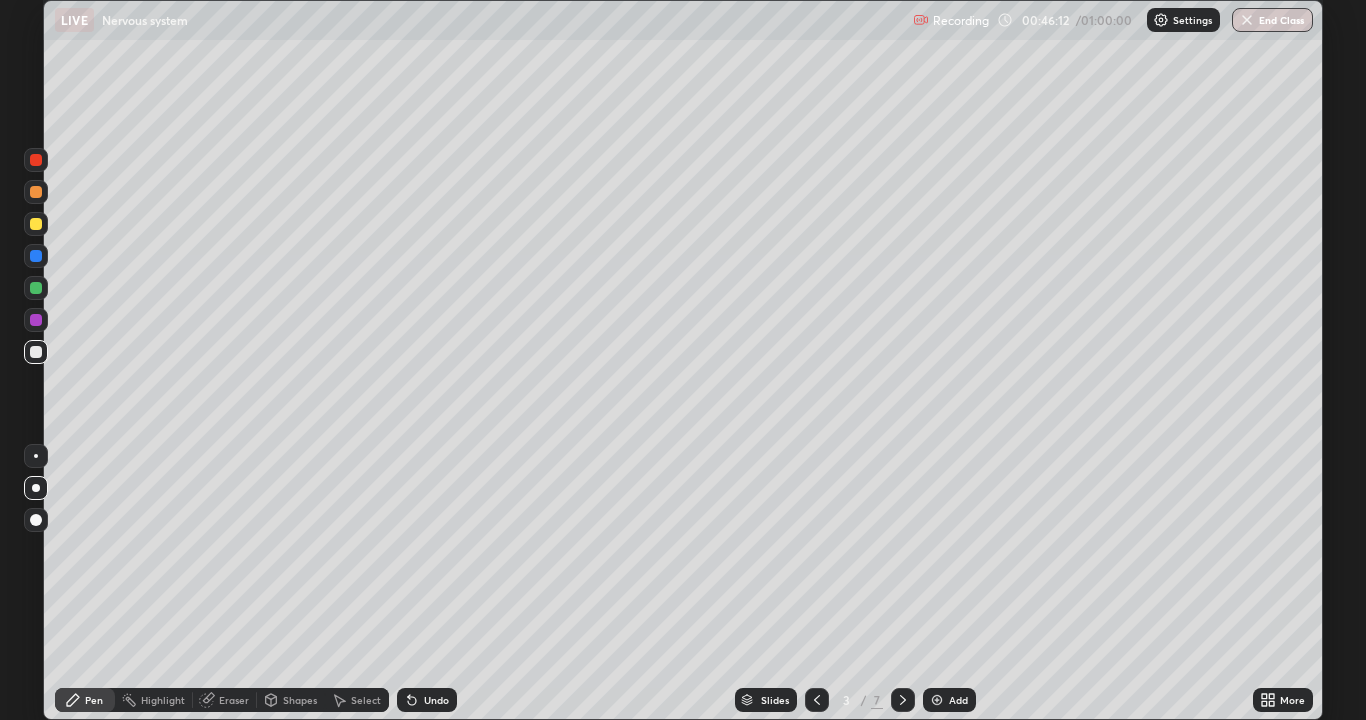 click on "Add" at bounding box center (958, 700) 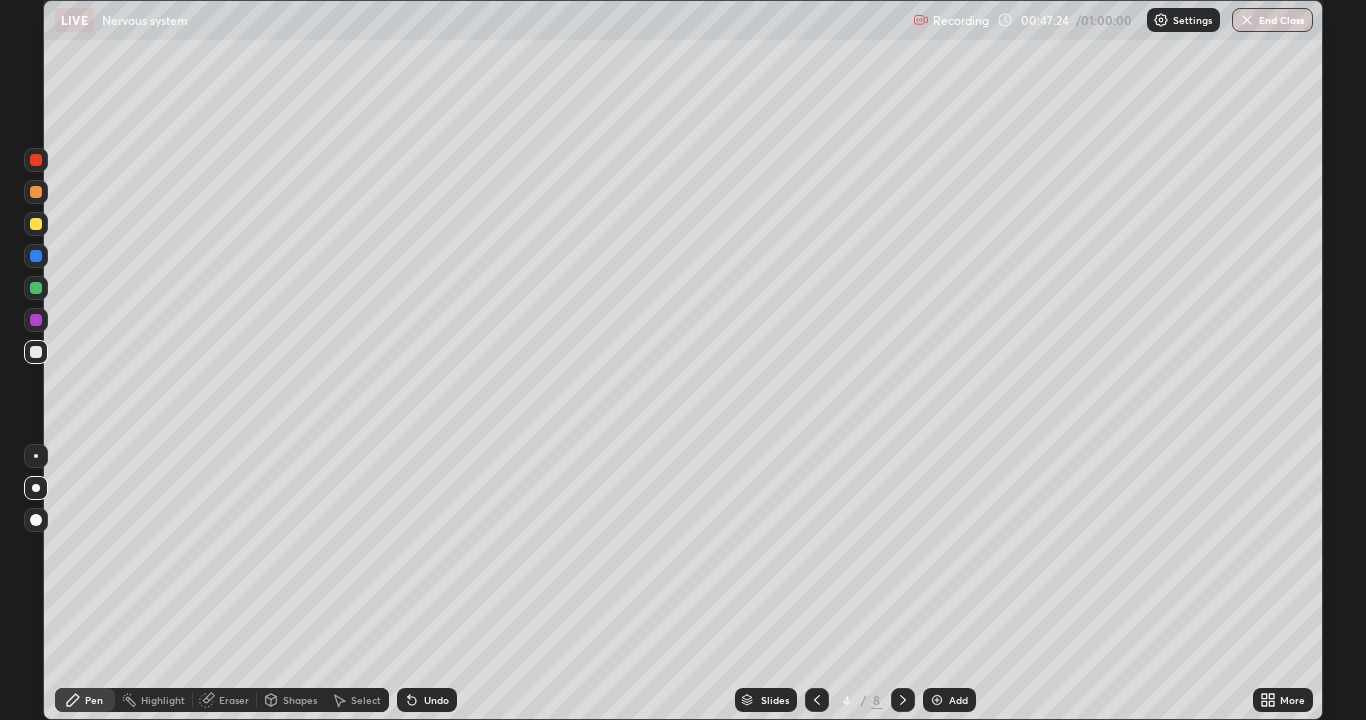 click at bounding box center [937, 700] 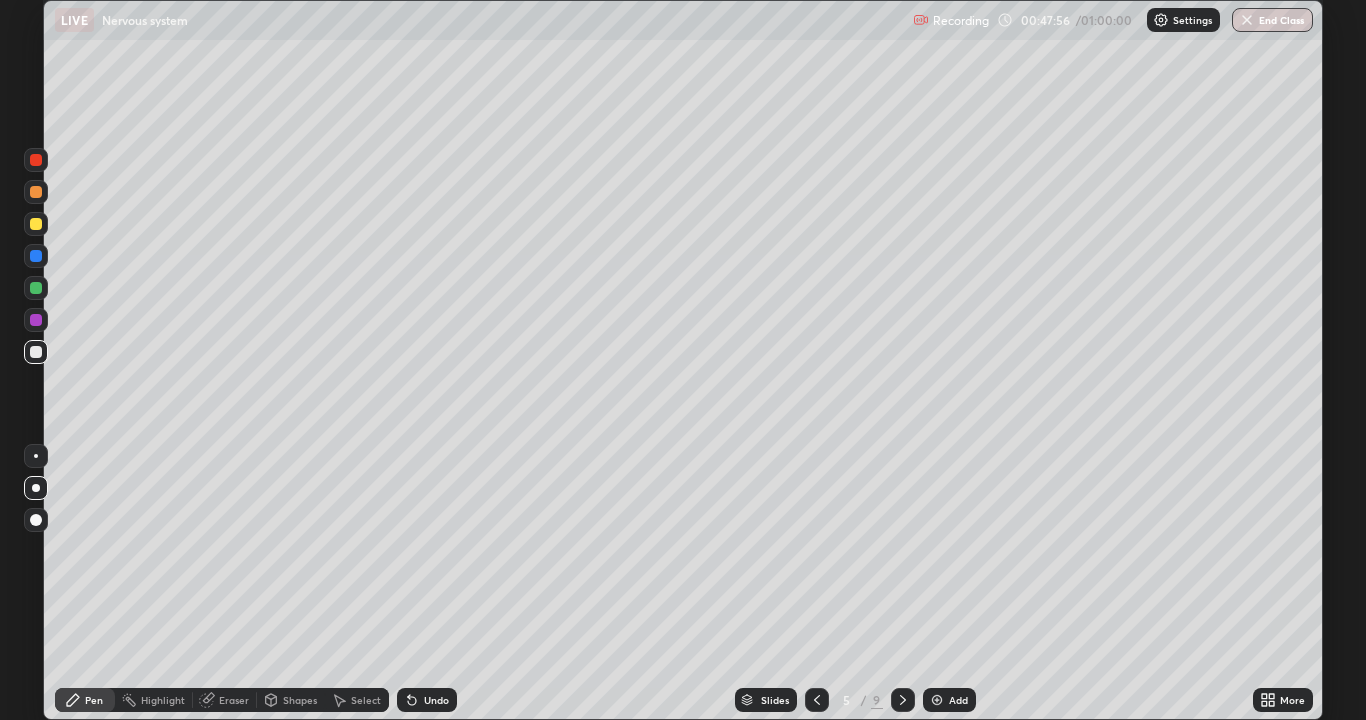 click 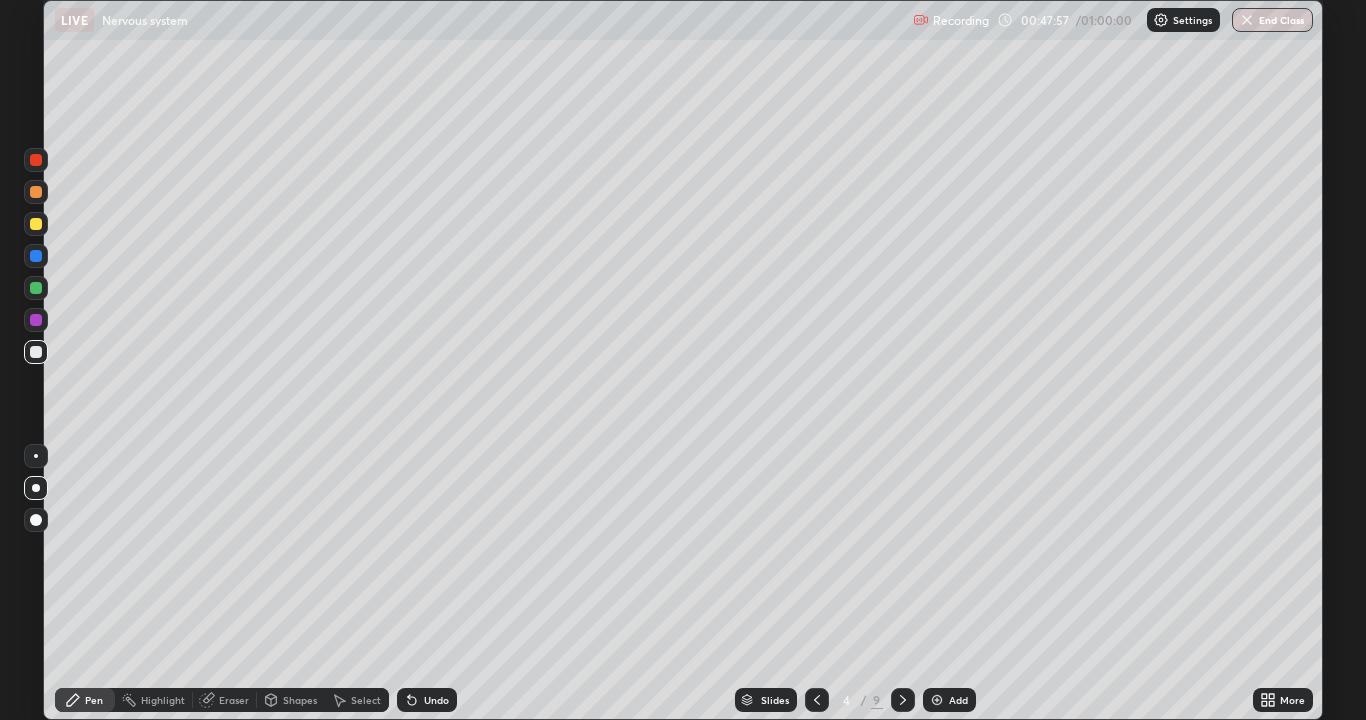 click at bounding box center [817, 700] 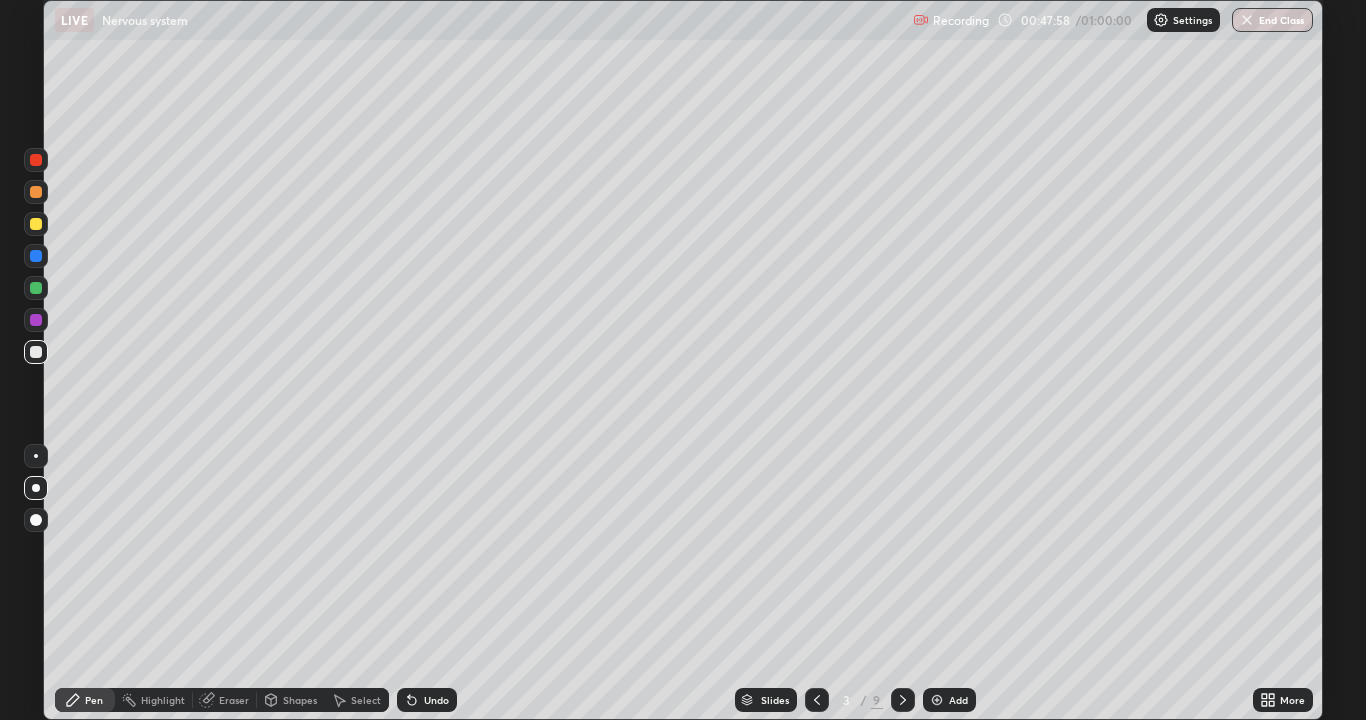 click 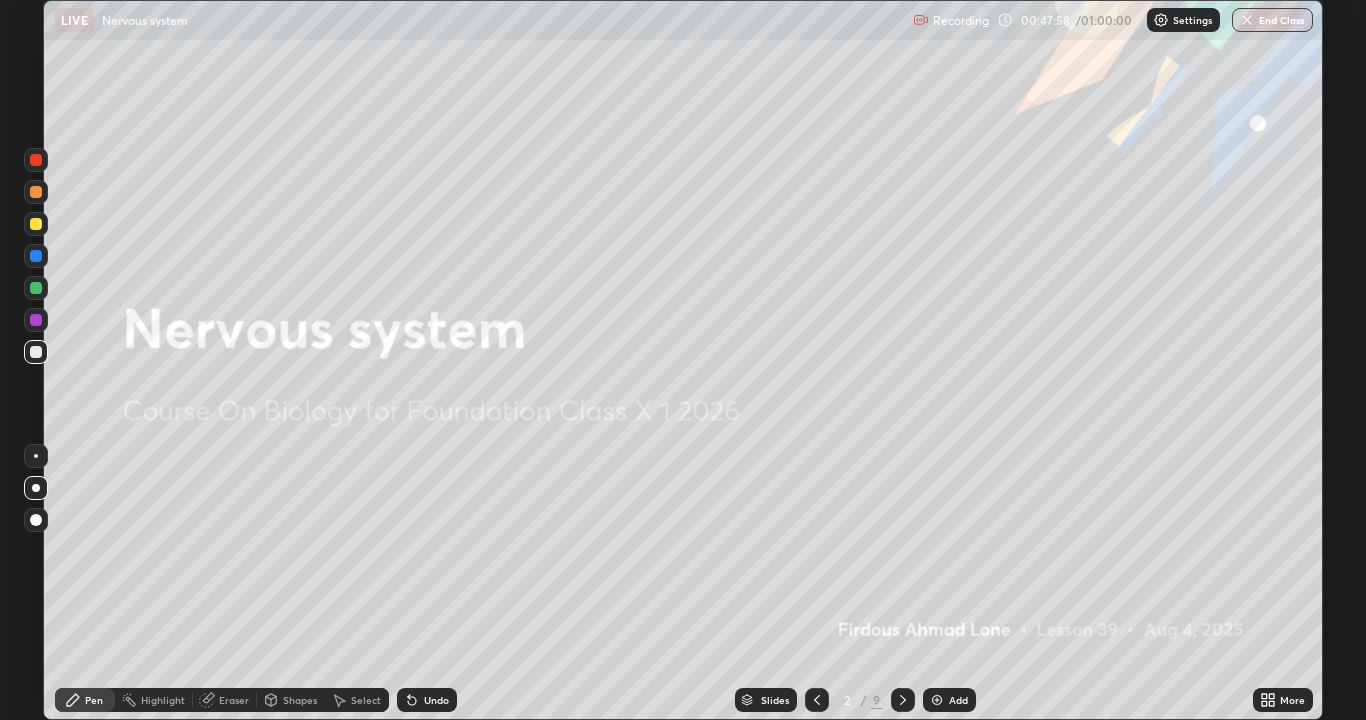 click 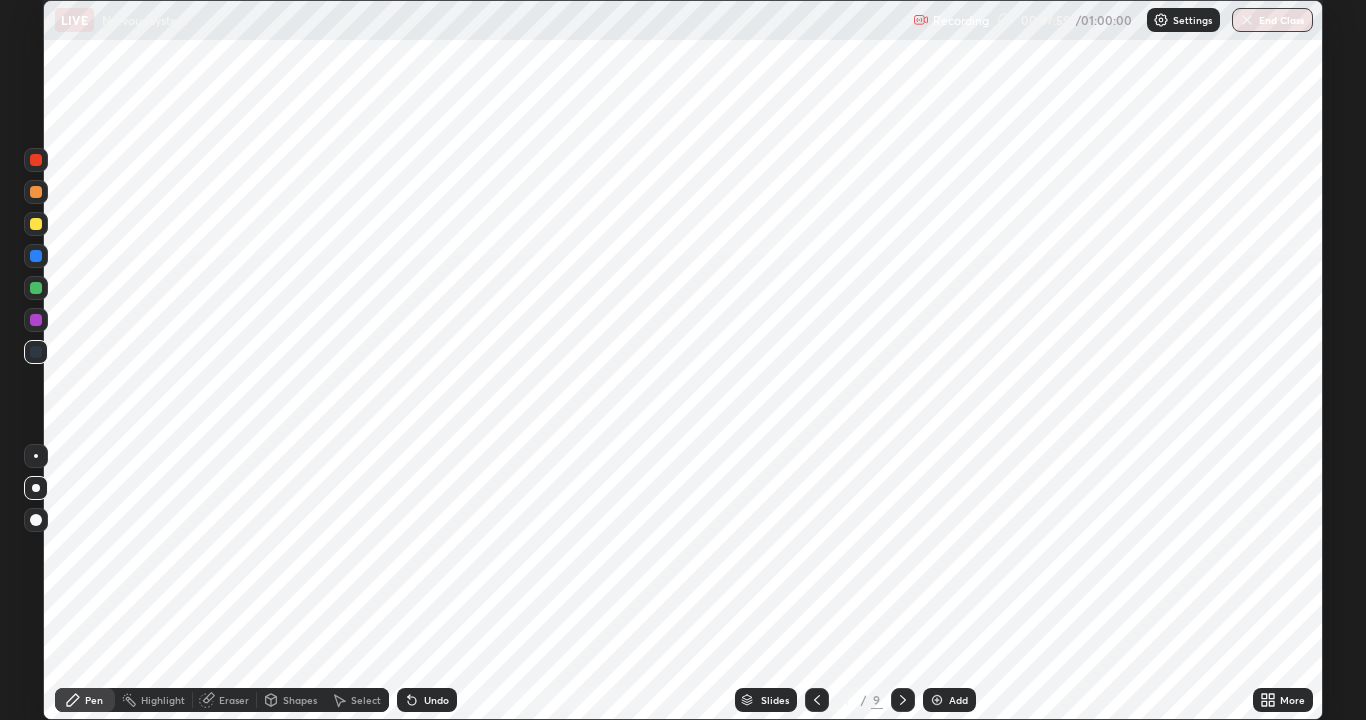 click 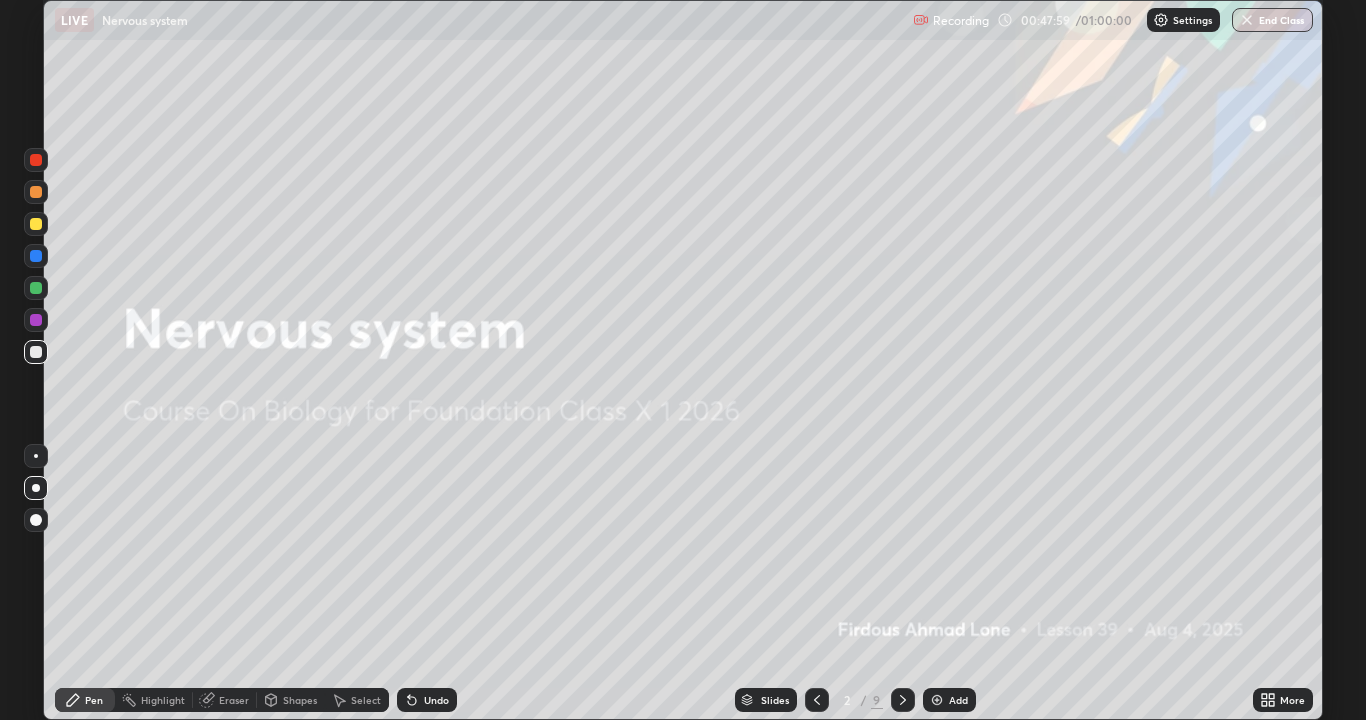 click 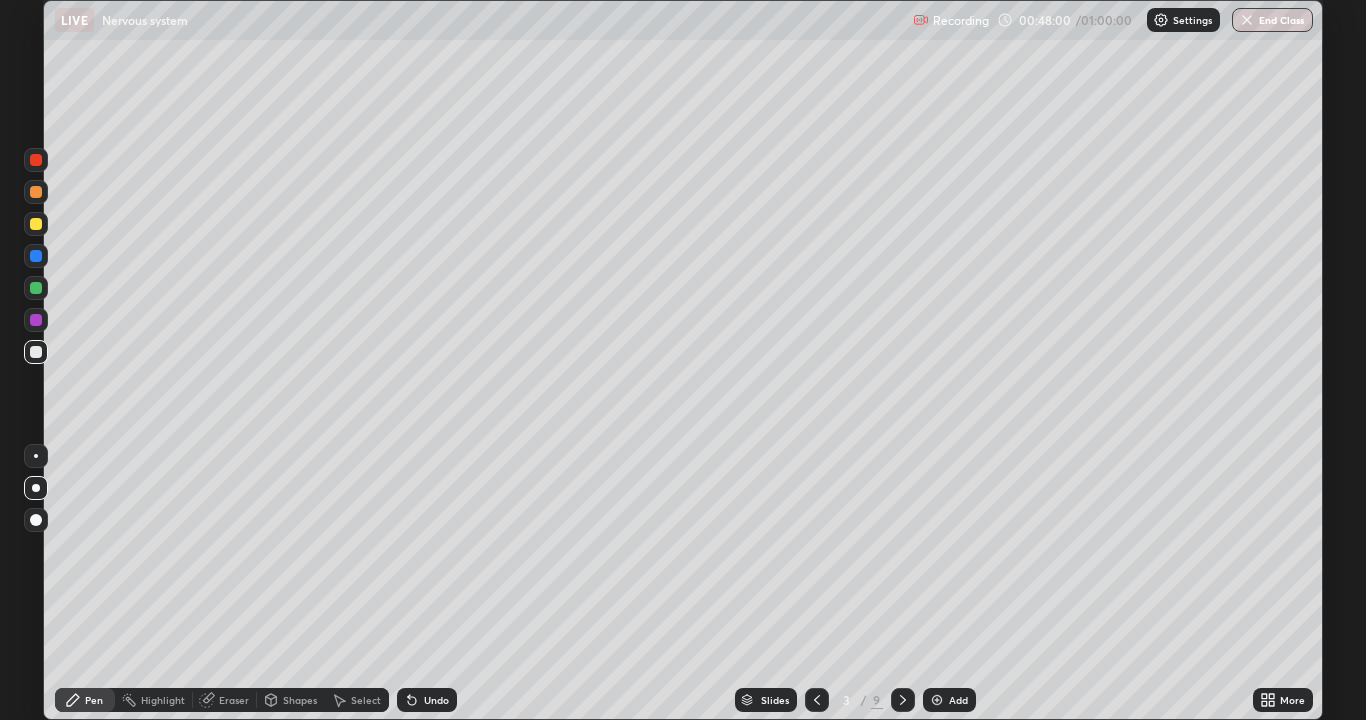 click at bounding box center (903, 700) 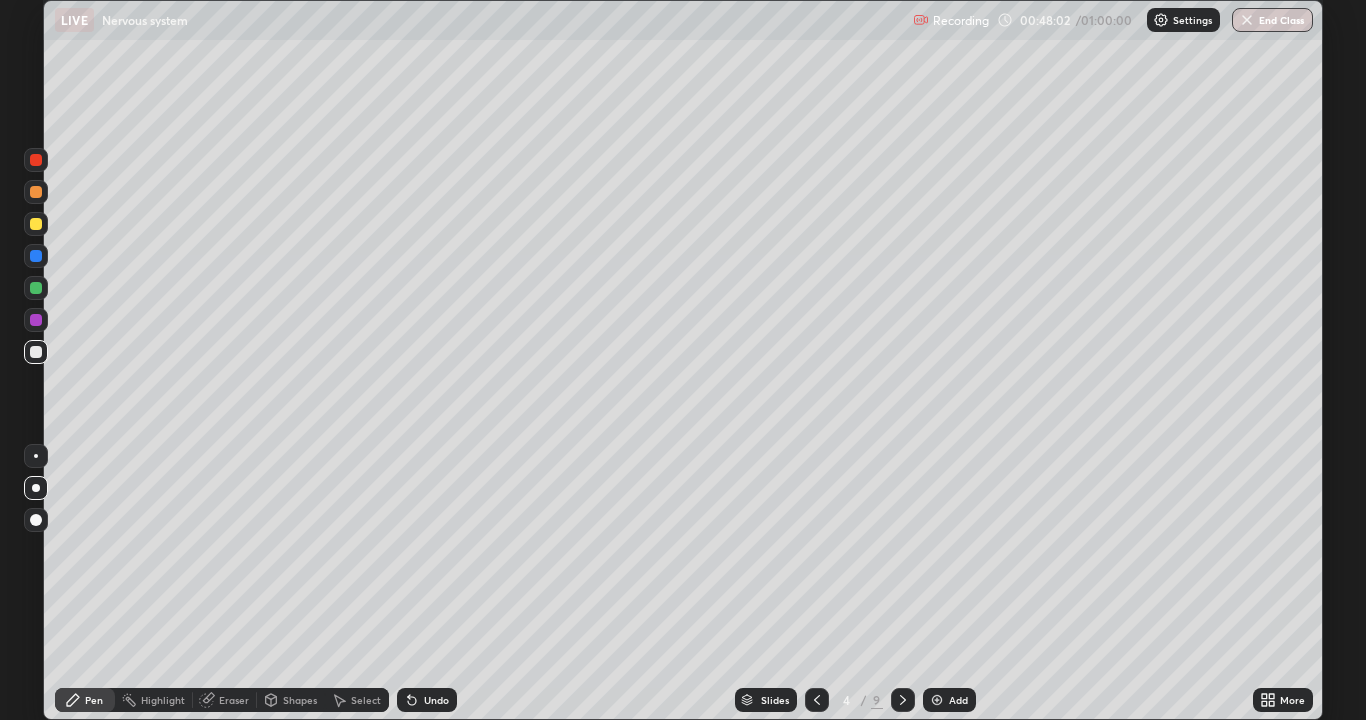 click 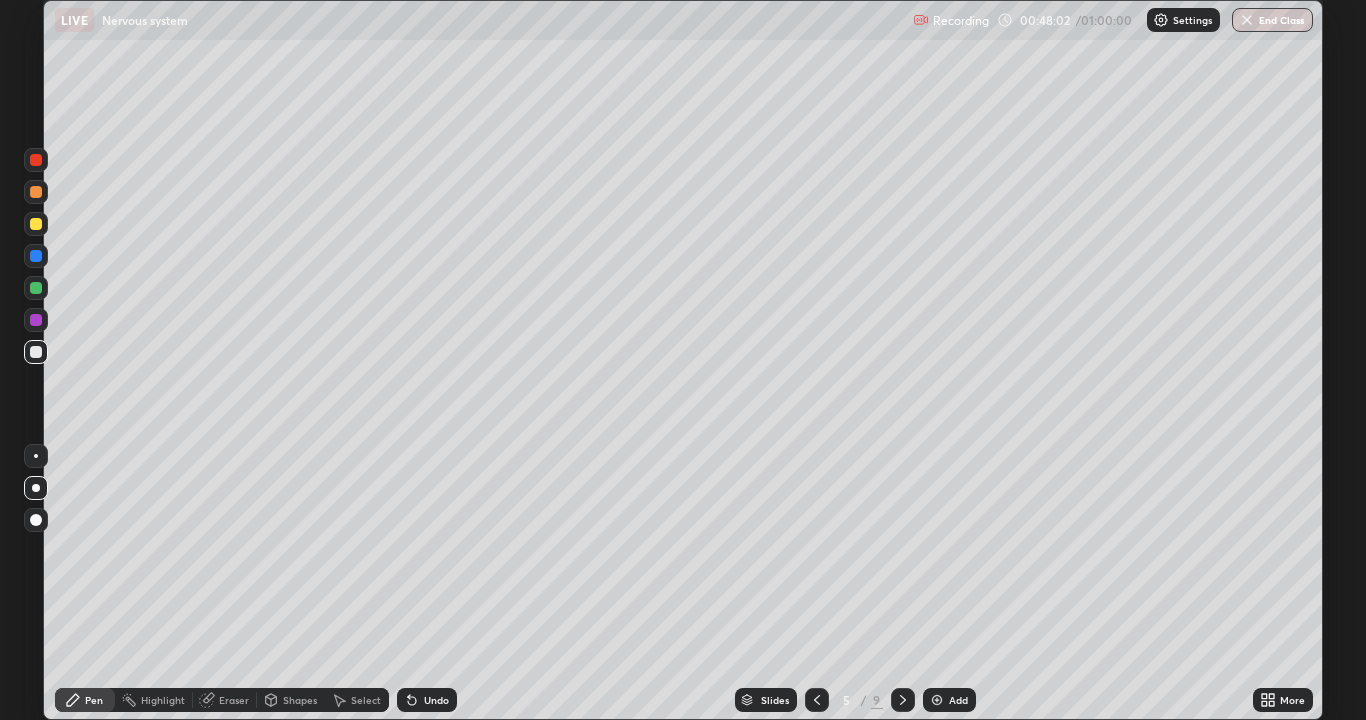 click at bounding box center (903, 700) 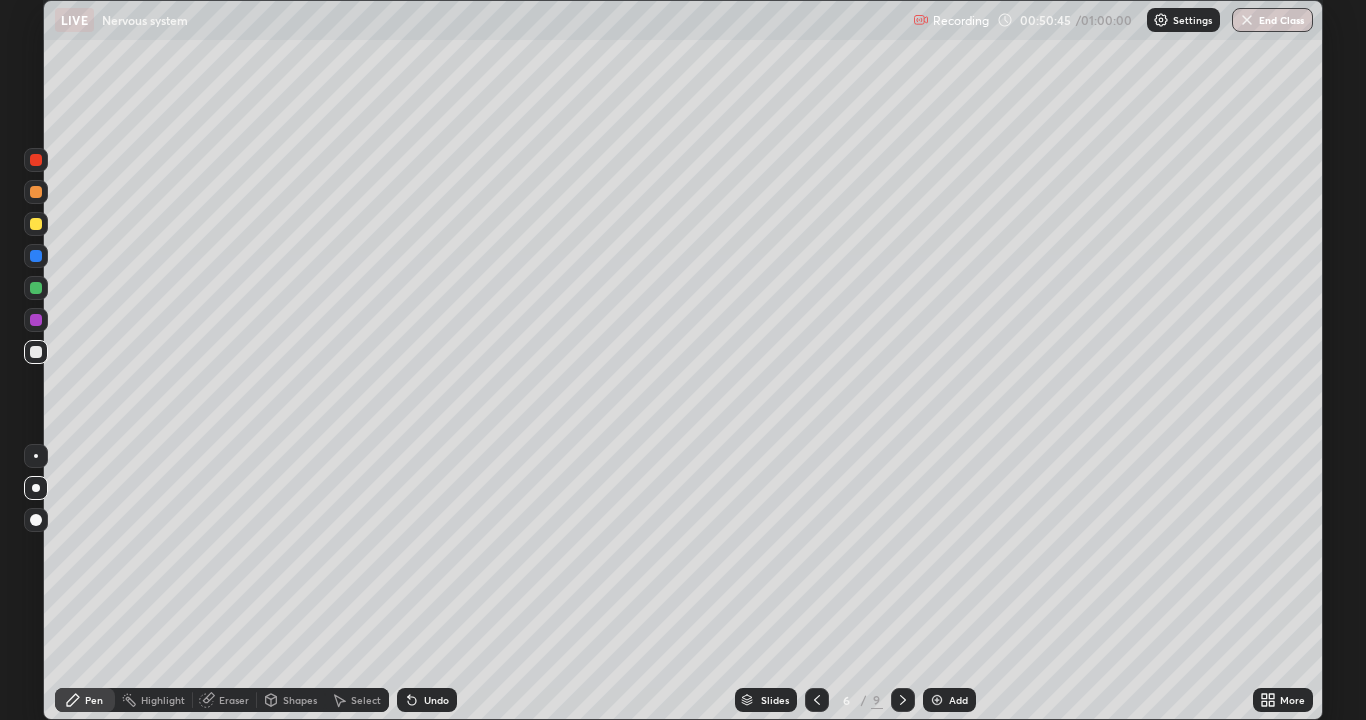 click at bounding box center [937, 700] 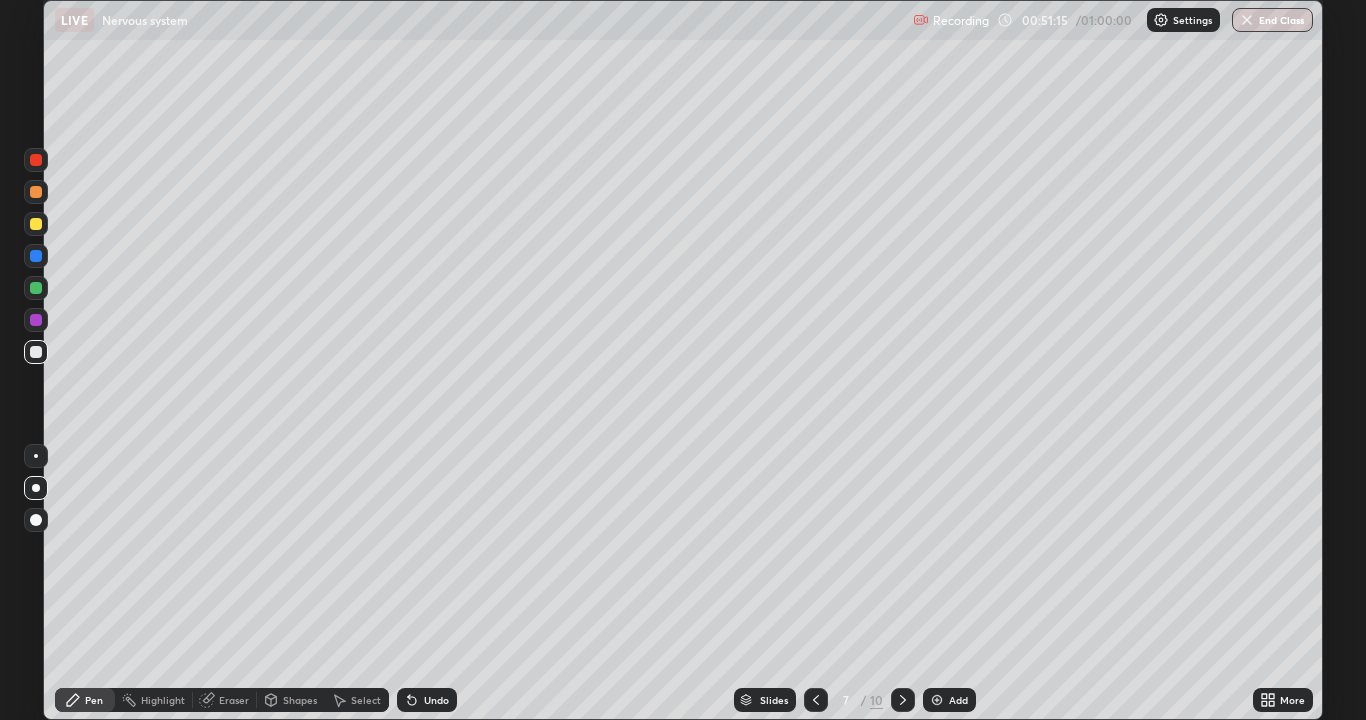 click at bounding box center (36, 520) 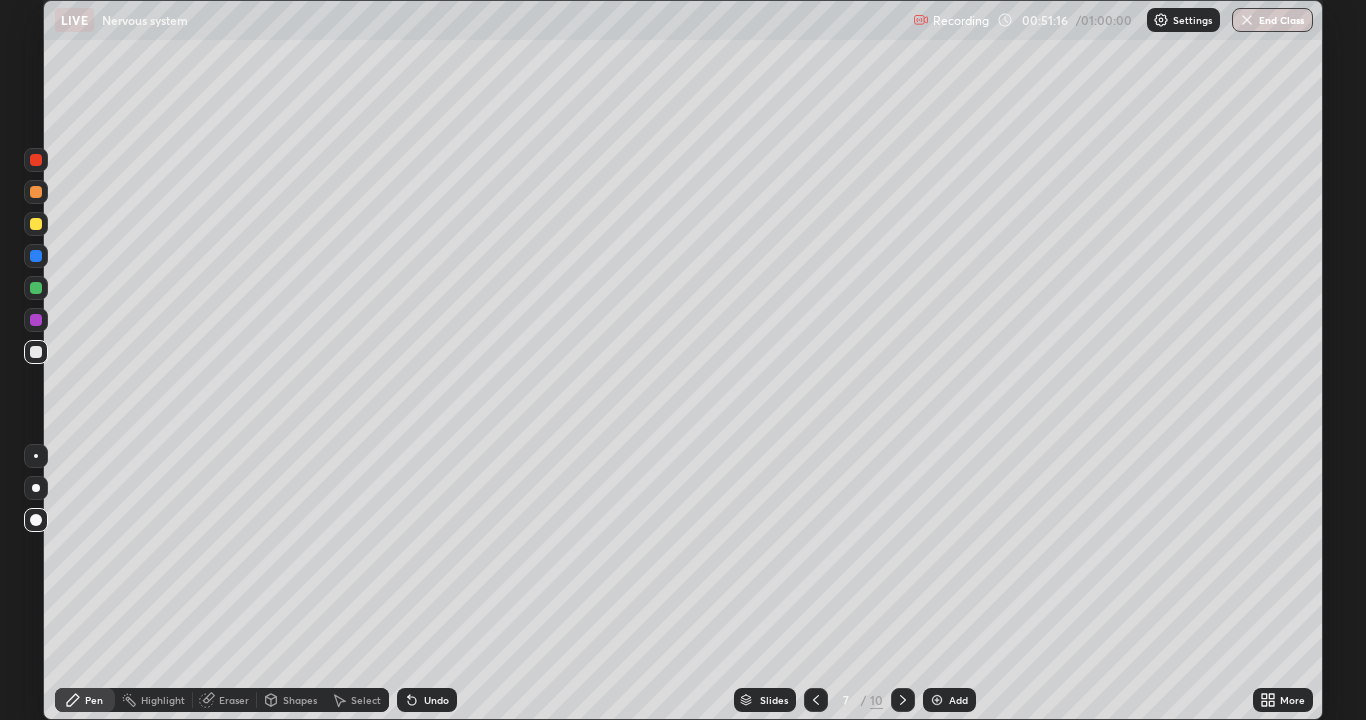click at bounding box center [36, 224] 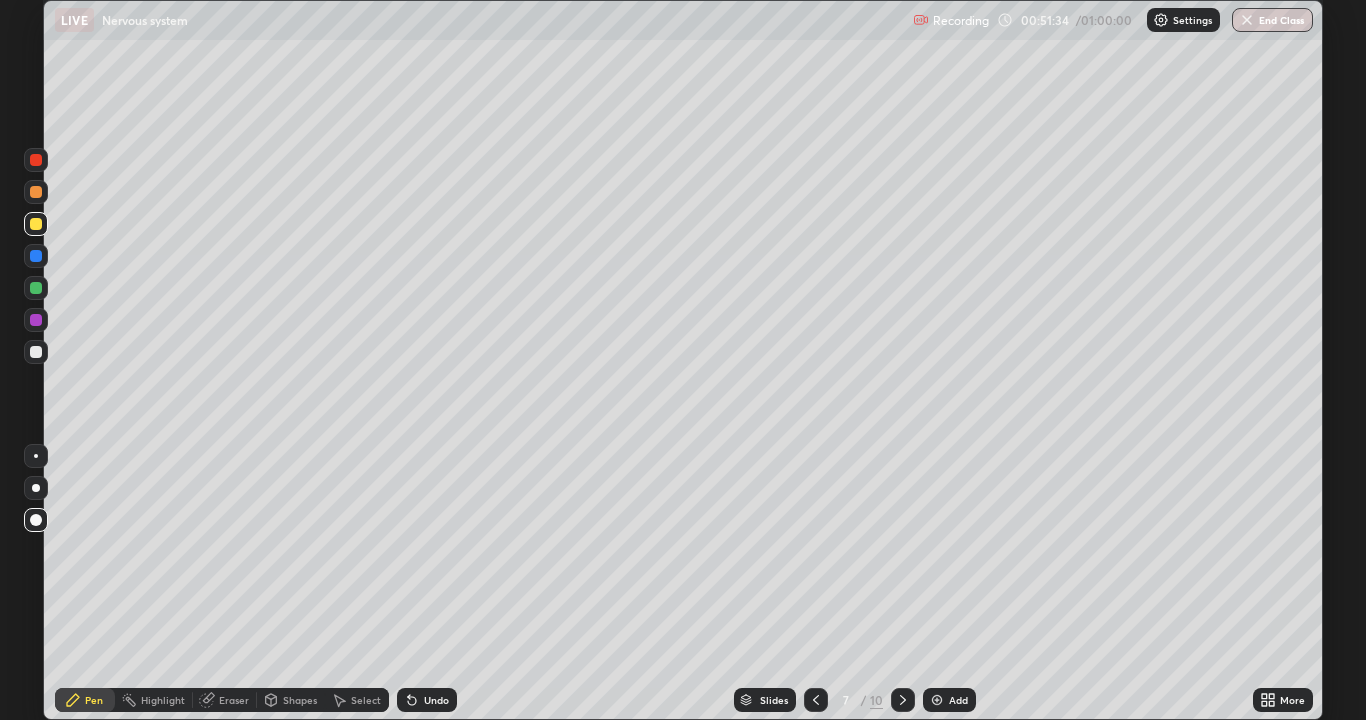 click at bounding box center [36, 352] 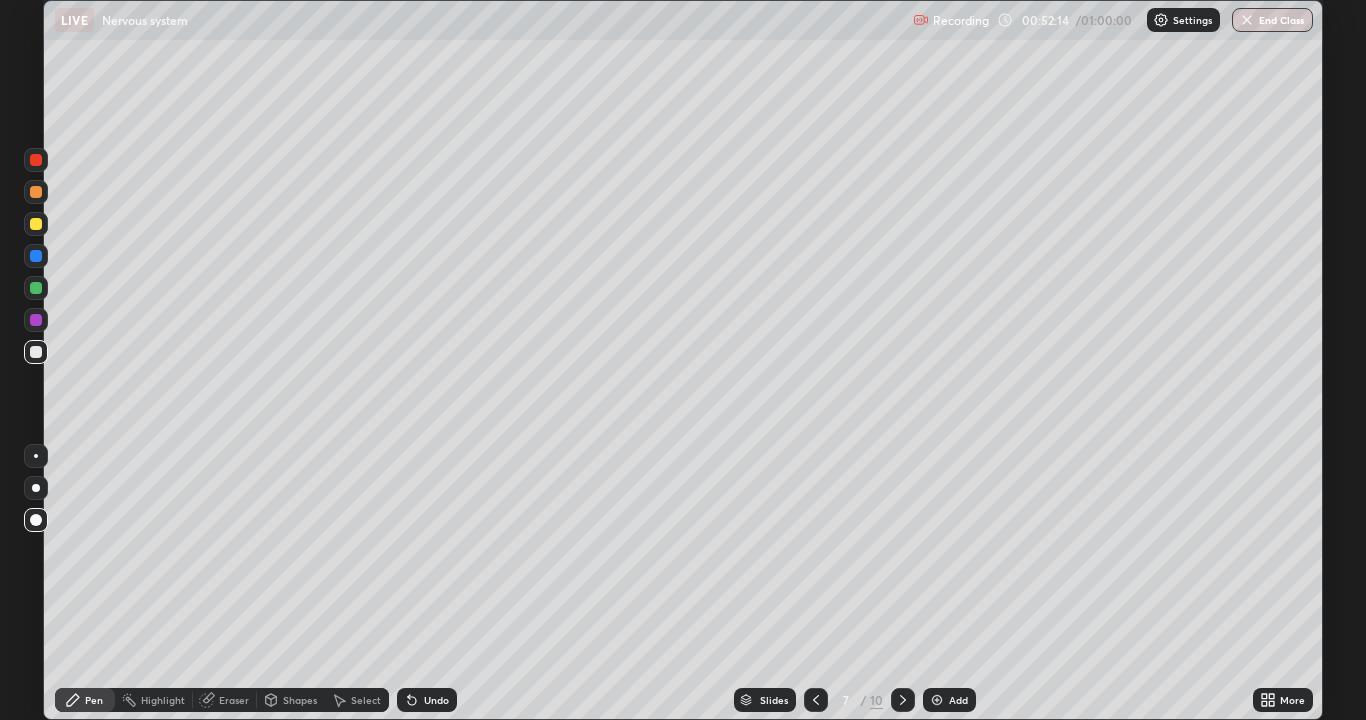 click at bounding box center (36, 224) 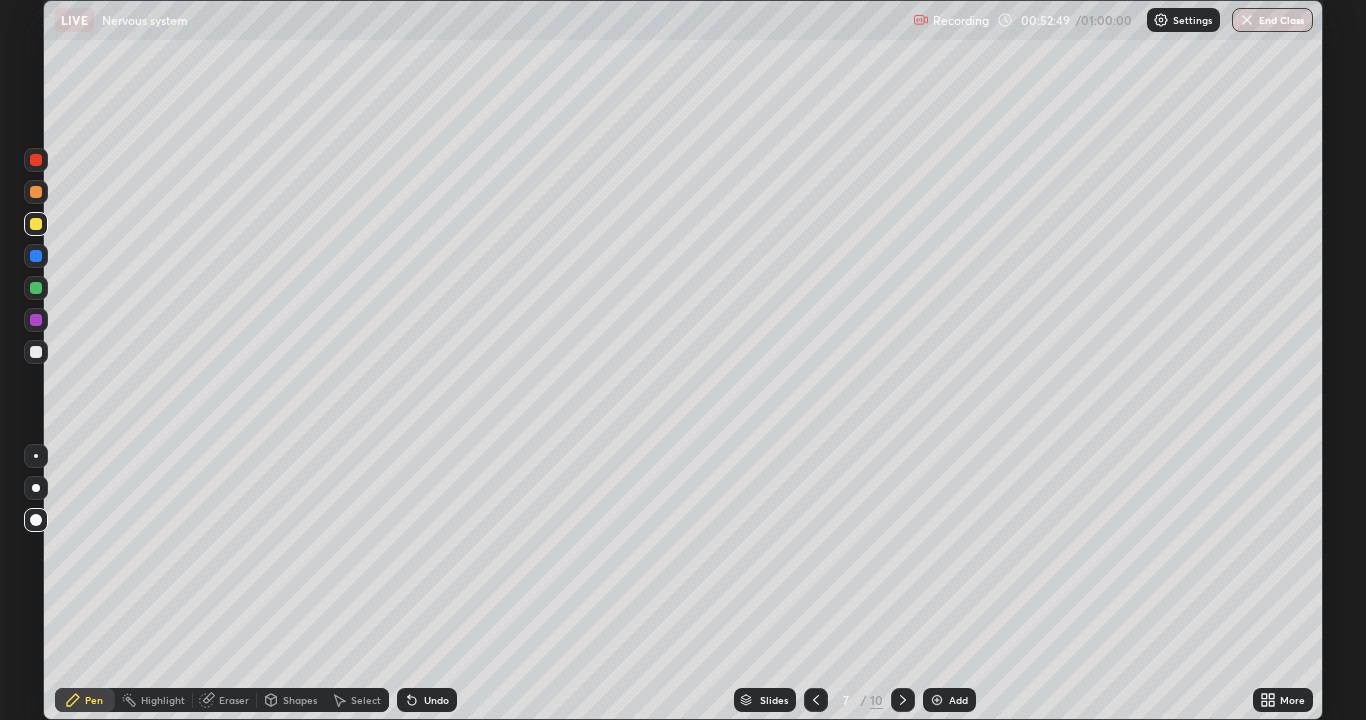 click at bounding box center [36, 320] 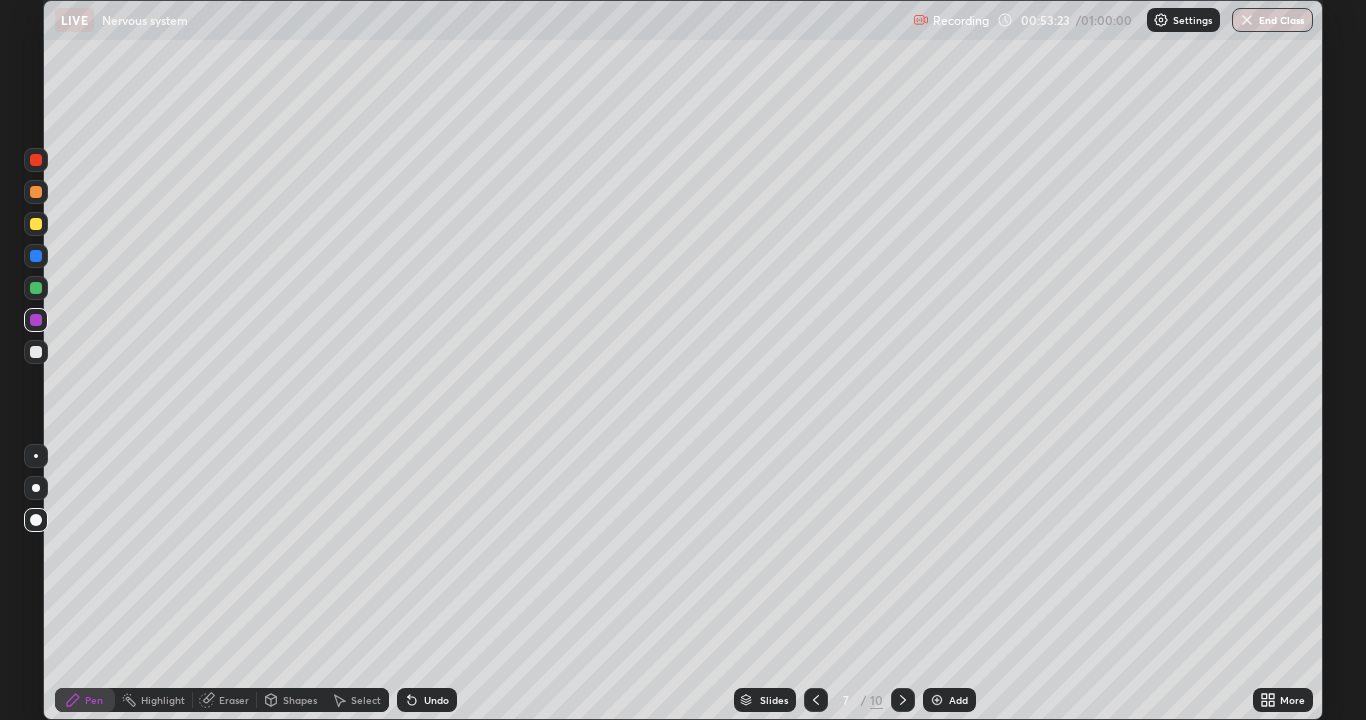 click at bounding box center [36, 224] 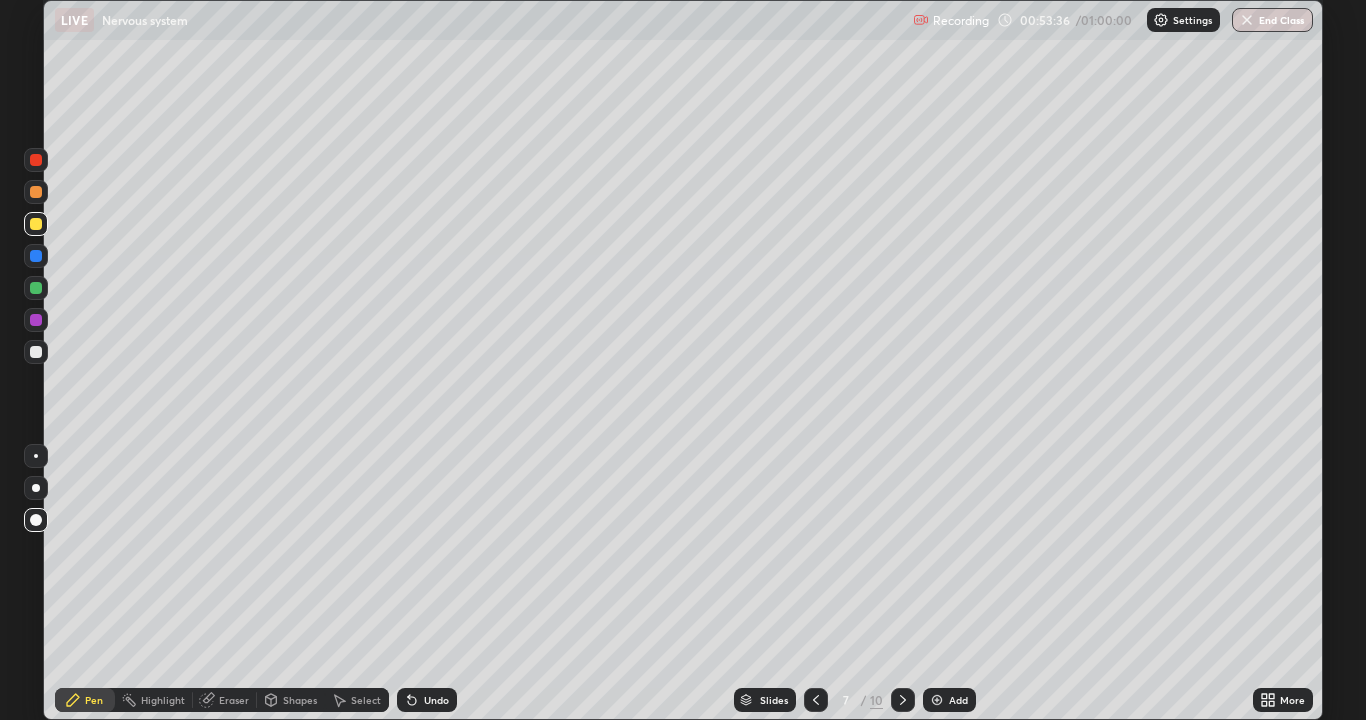 click at bounding box center (36, 352) 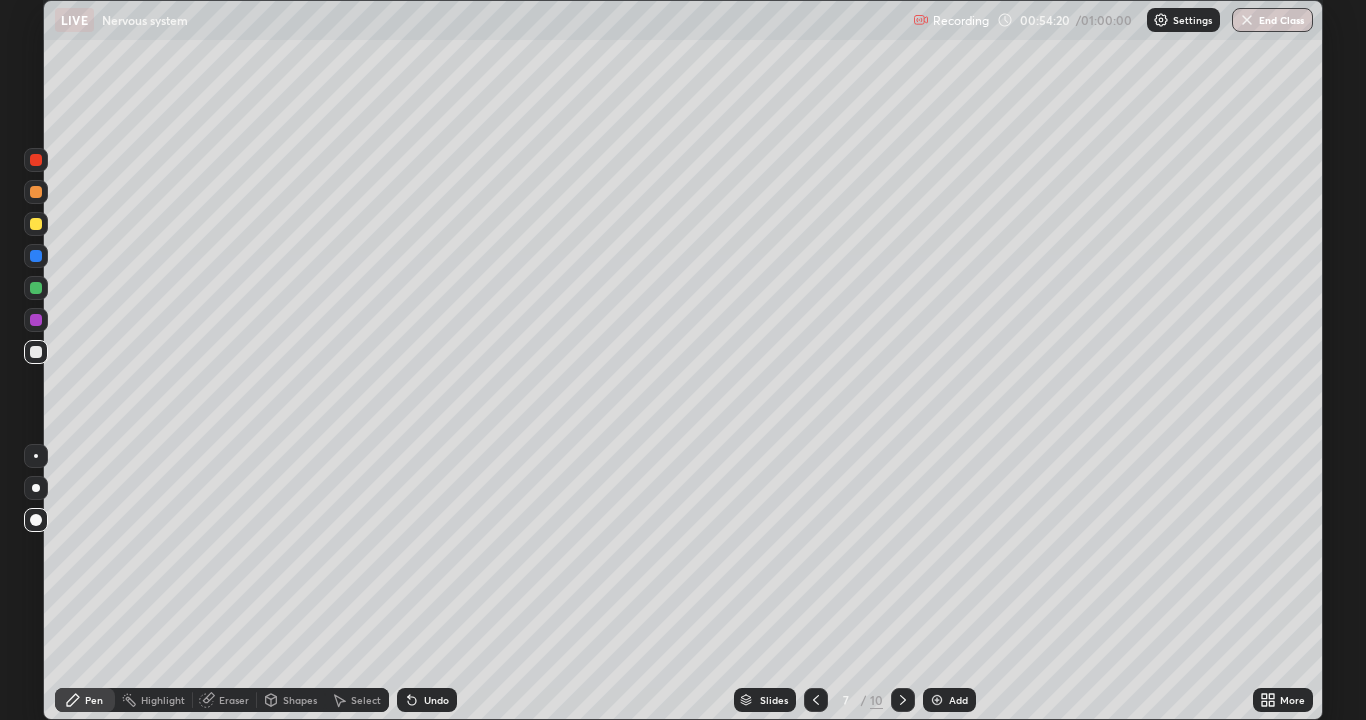 click at bounding box center (36, 192) 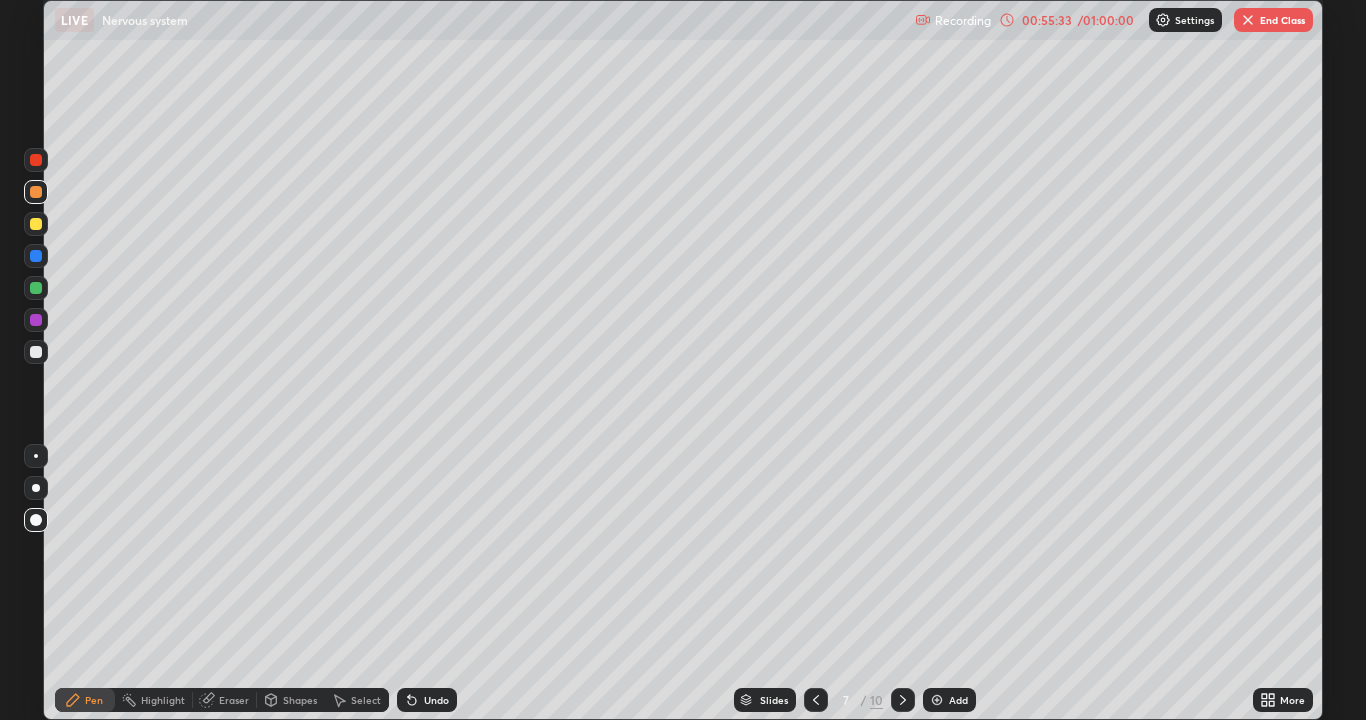 click at bounding box center [36, 352] 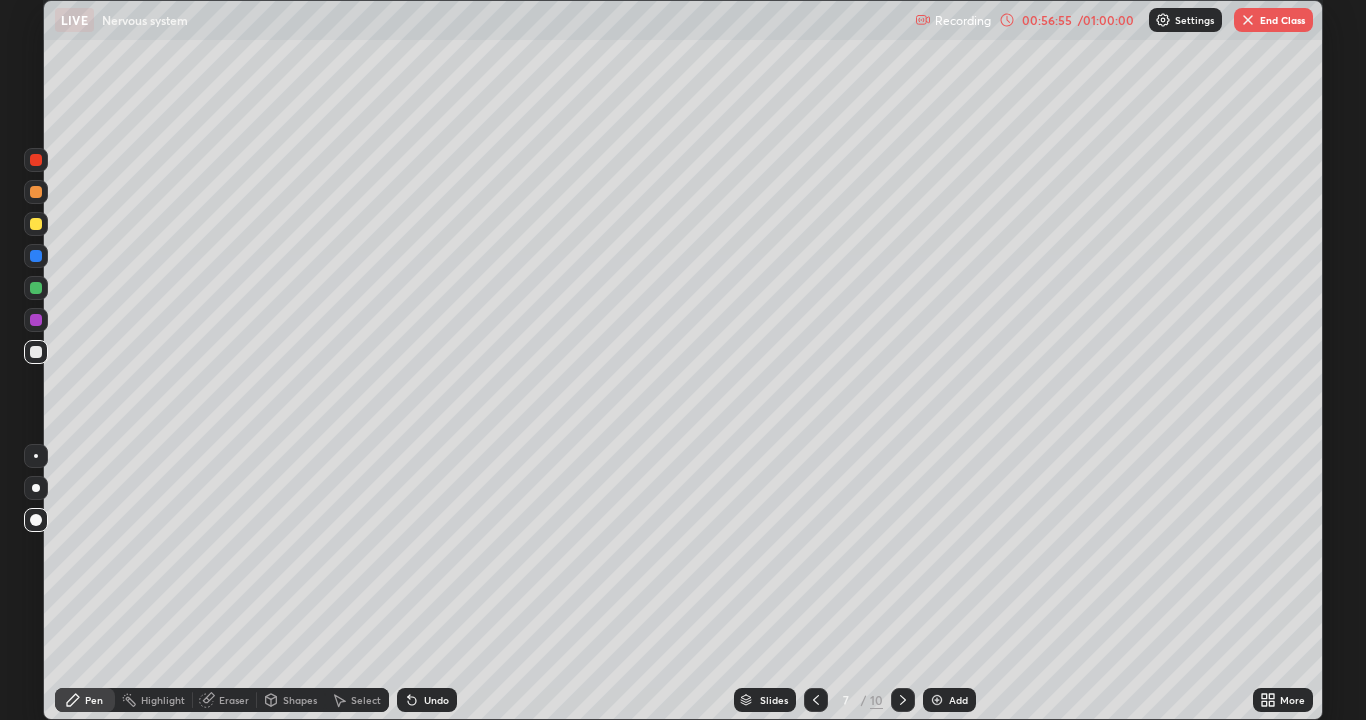 click on "End Class" at bounding box center (1273, 20) 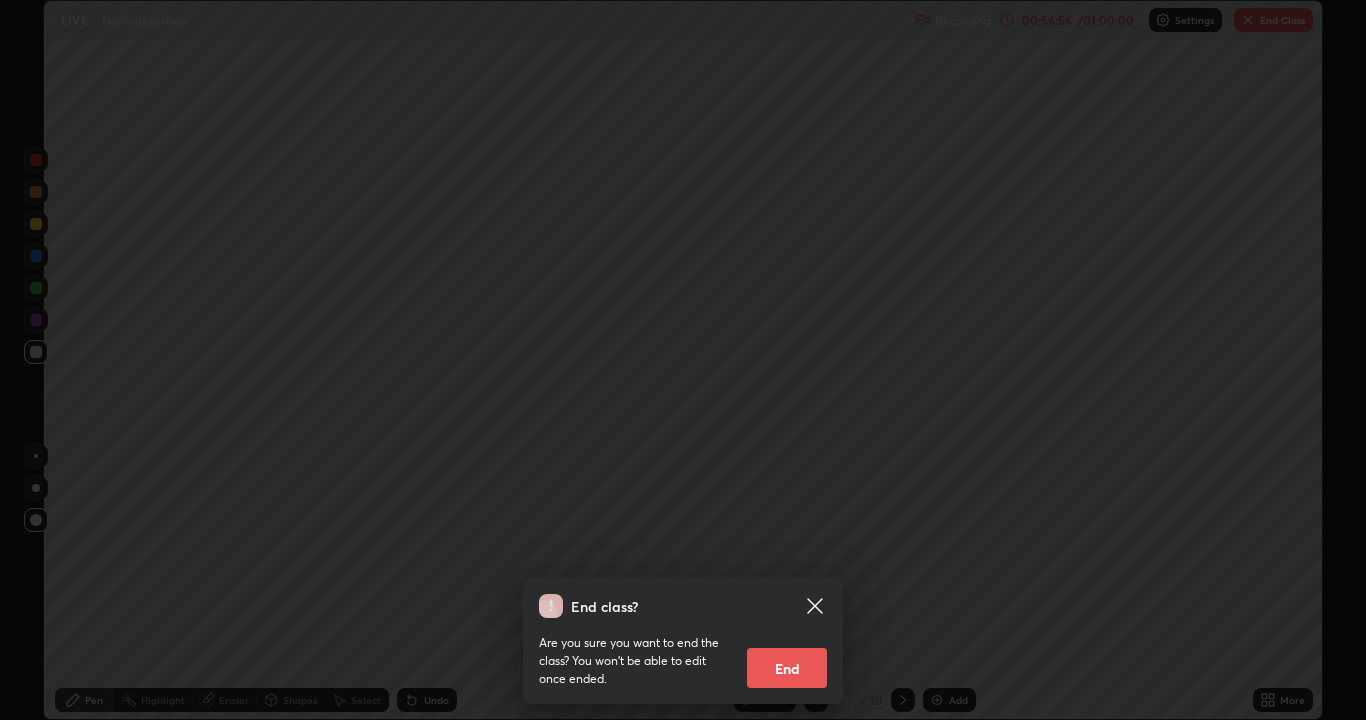 click on "End" at bounding box center (787, 668) 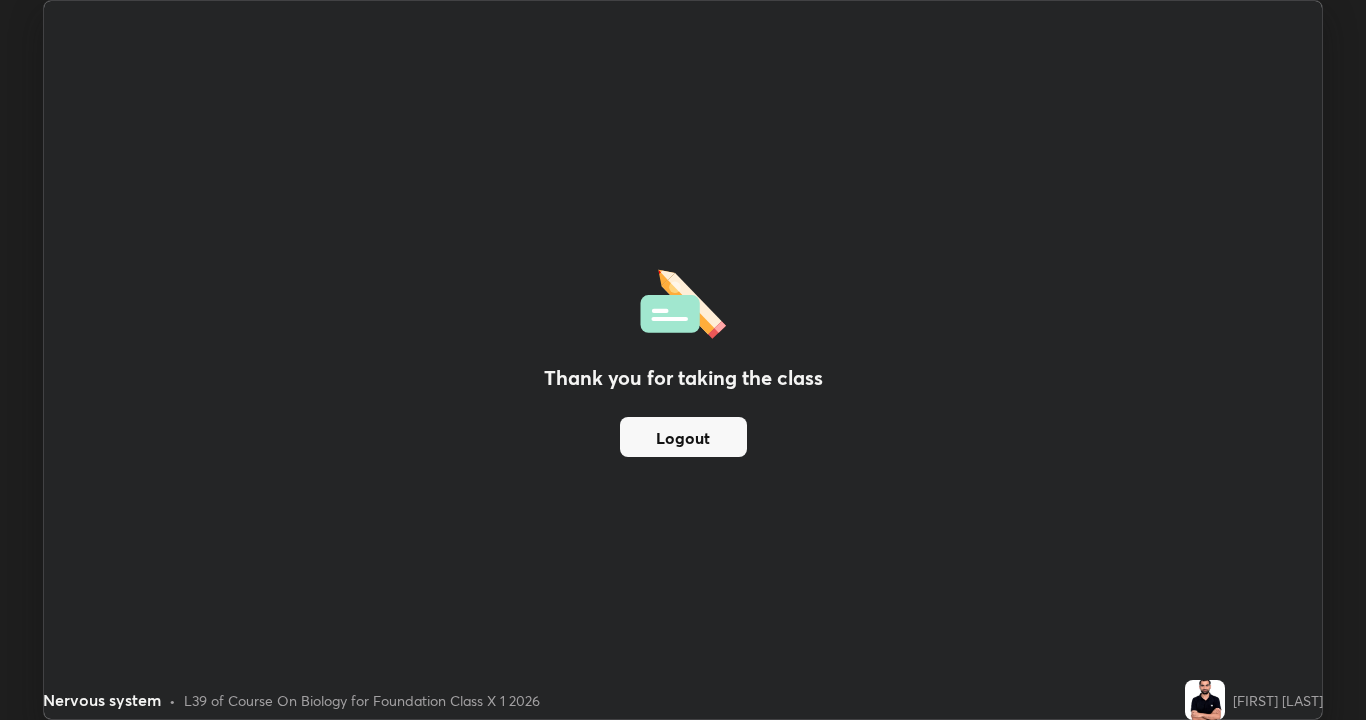 click on "Logout" at bounding box center [683, 437] 